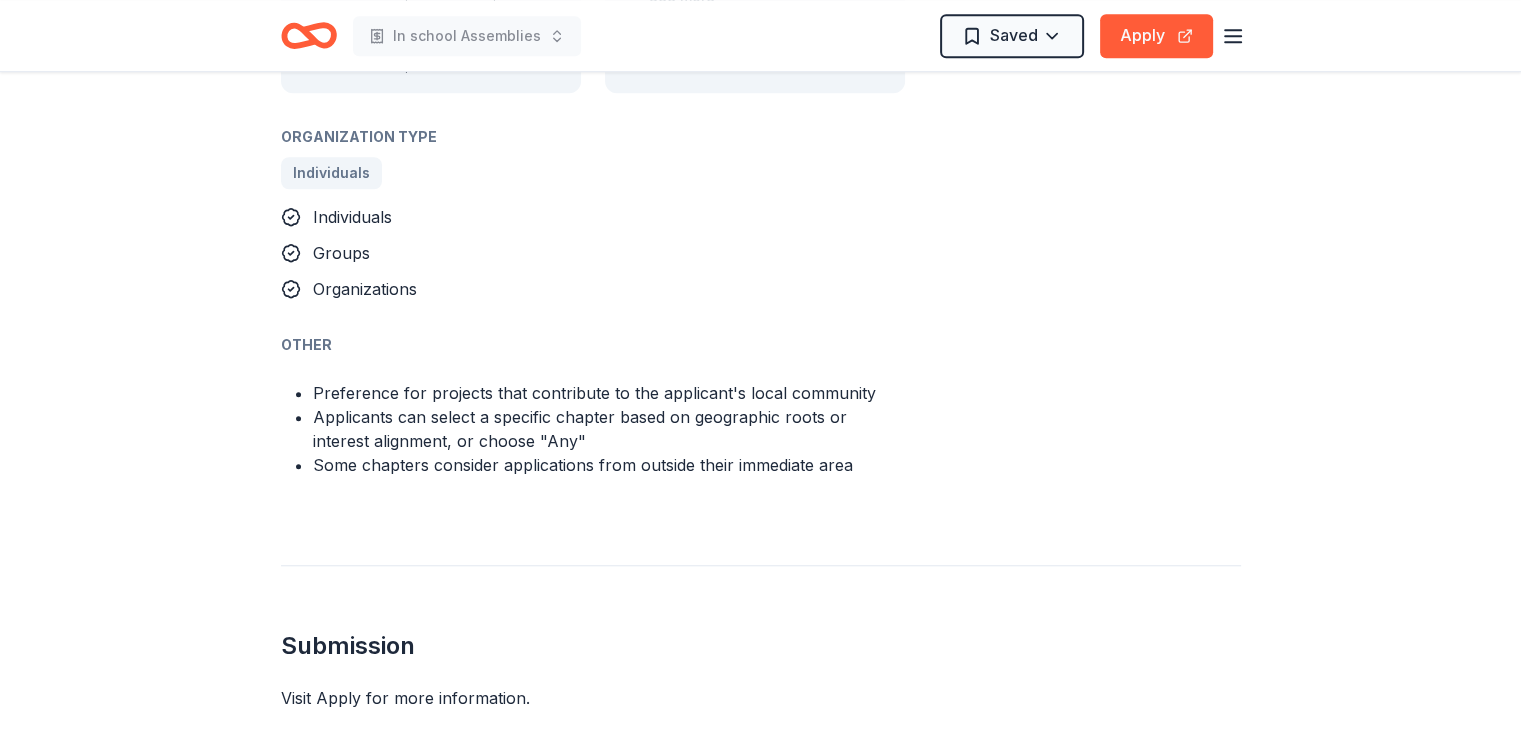 scroll, scrollTop: 1500, scrollLeft: 0, axis: vertical 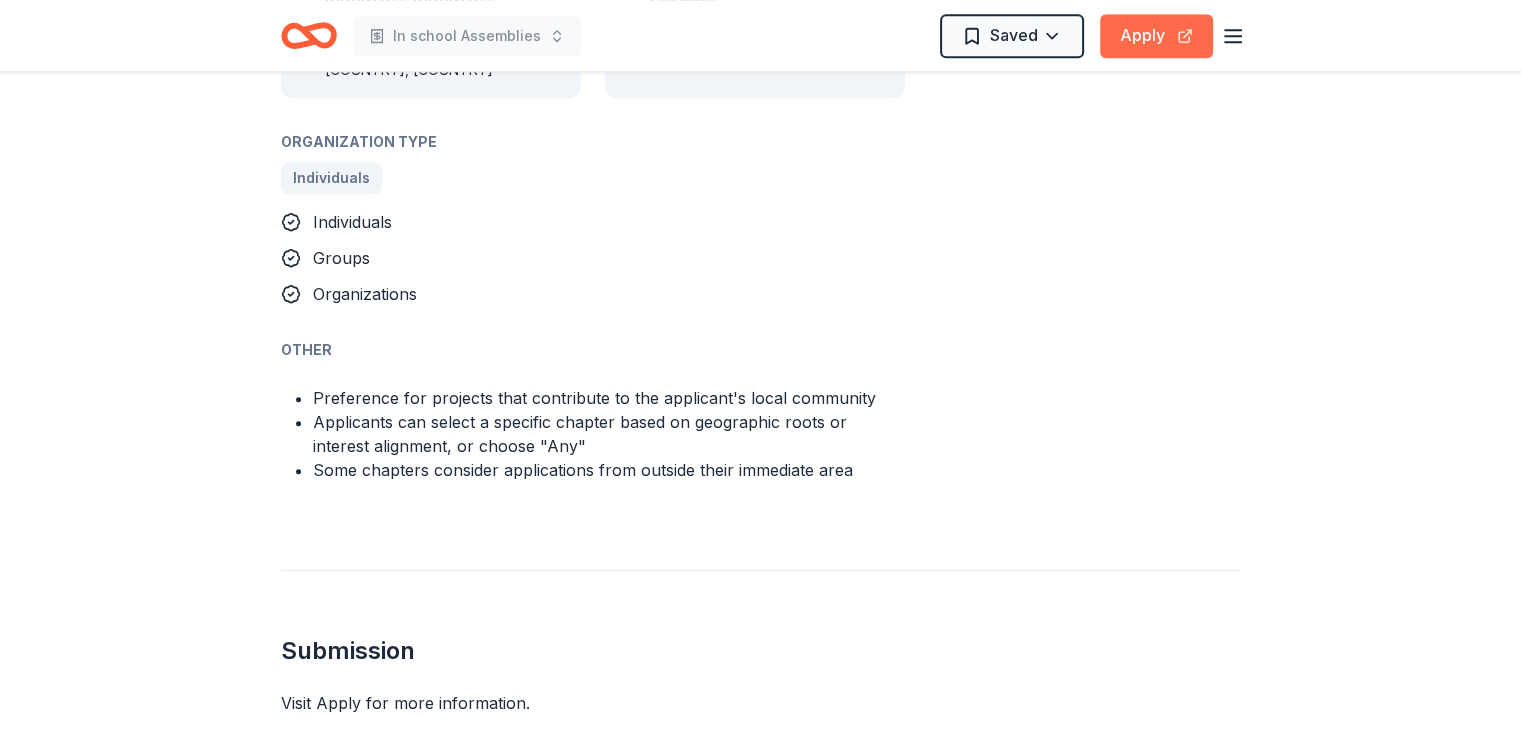 click on "Apply" at bounding box center [1156, 36] 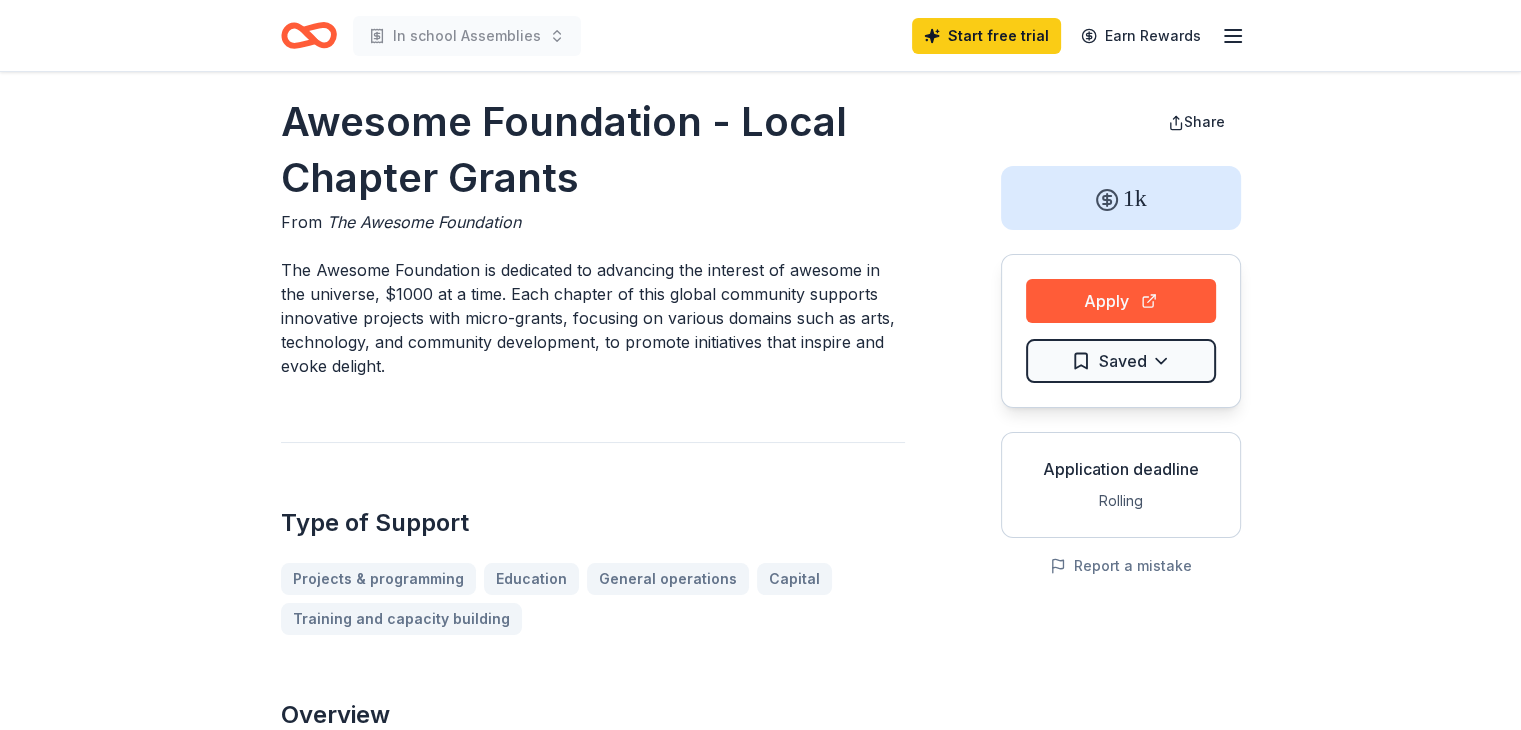 scroll, scrollTop: 0, scrollLeft: 0, axis: both 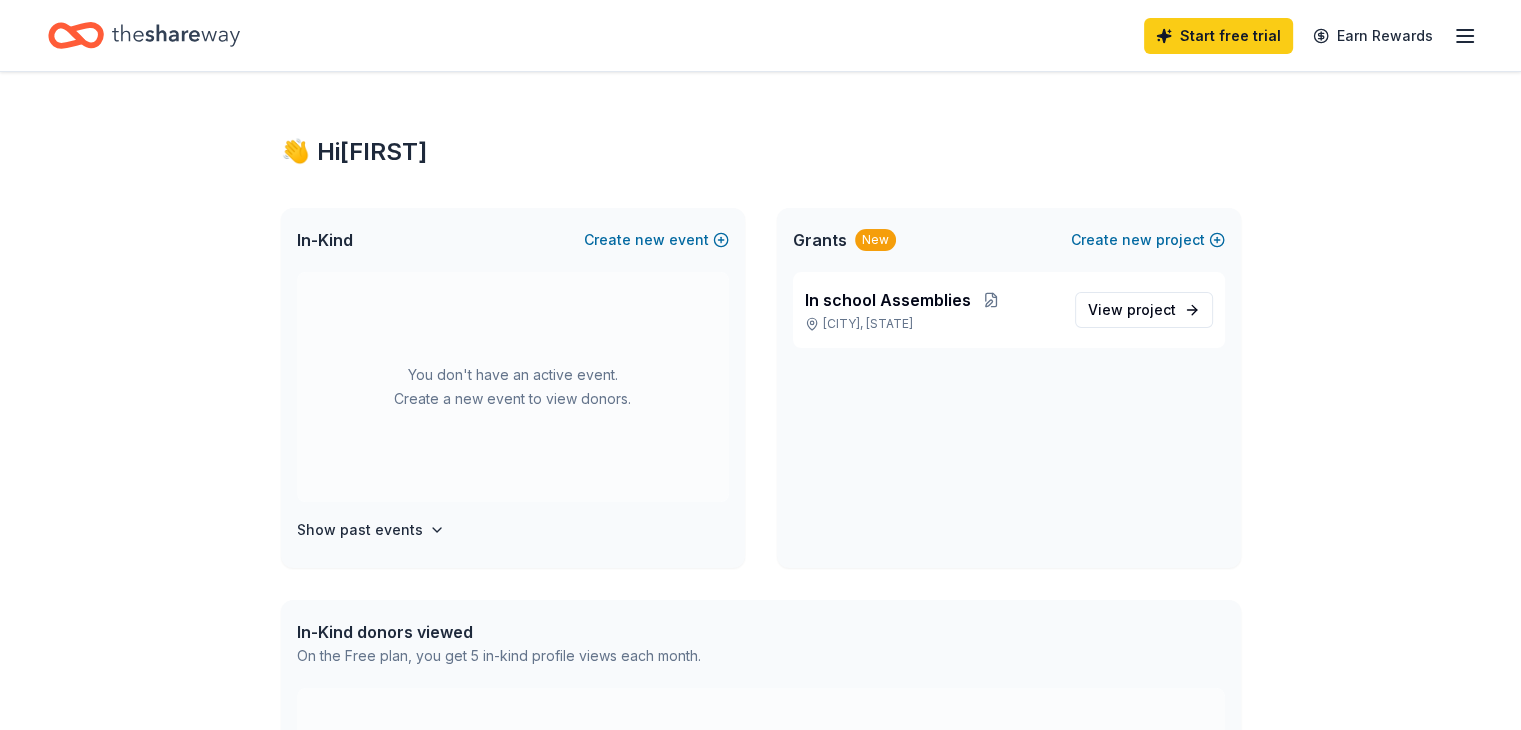 click 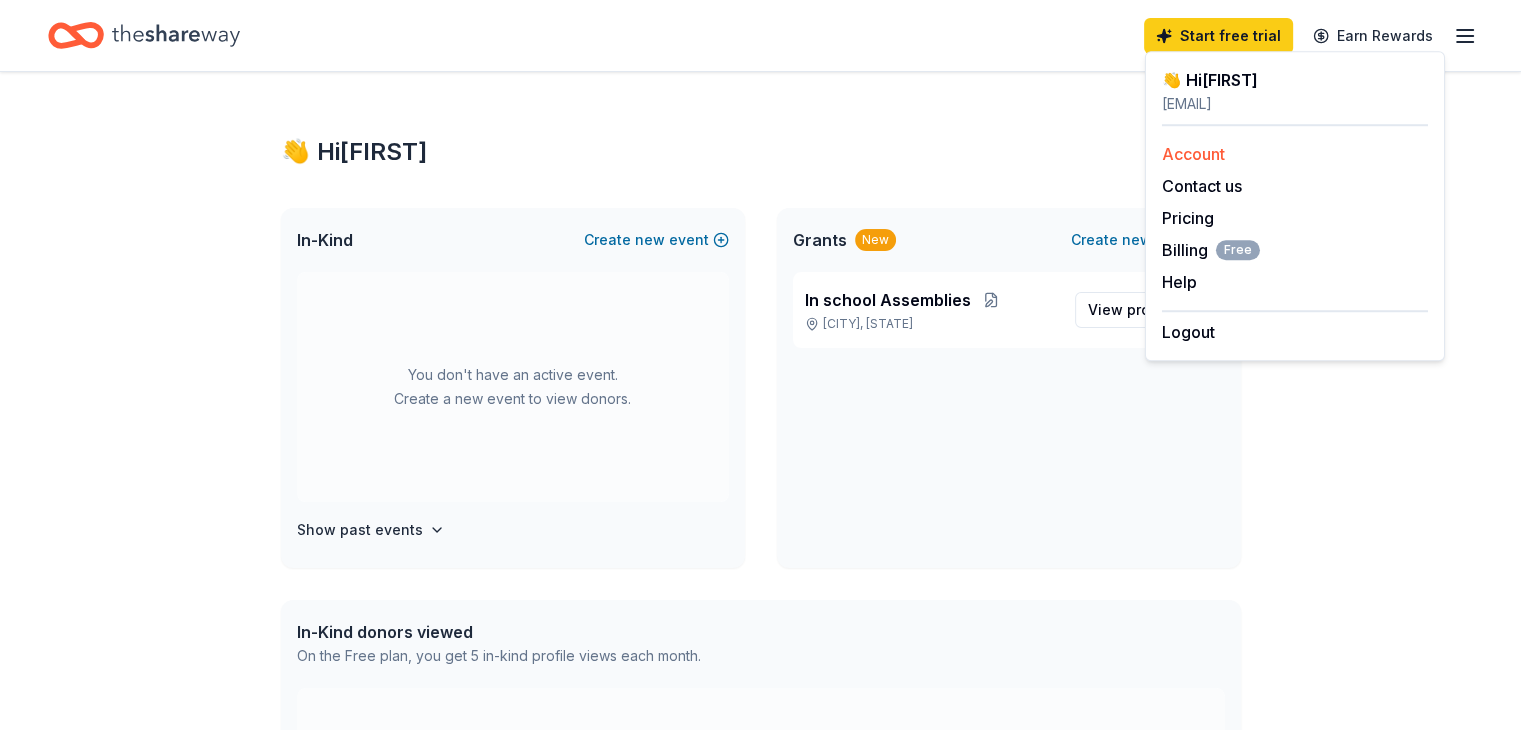 click on "Account" at bounding box center [1193, 154] 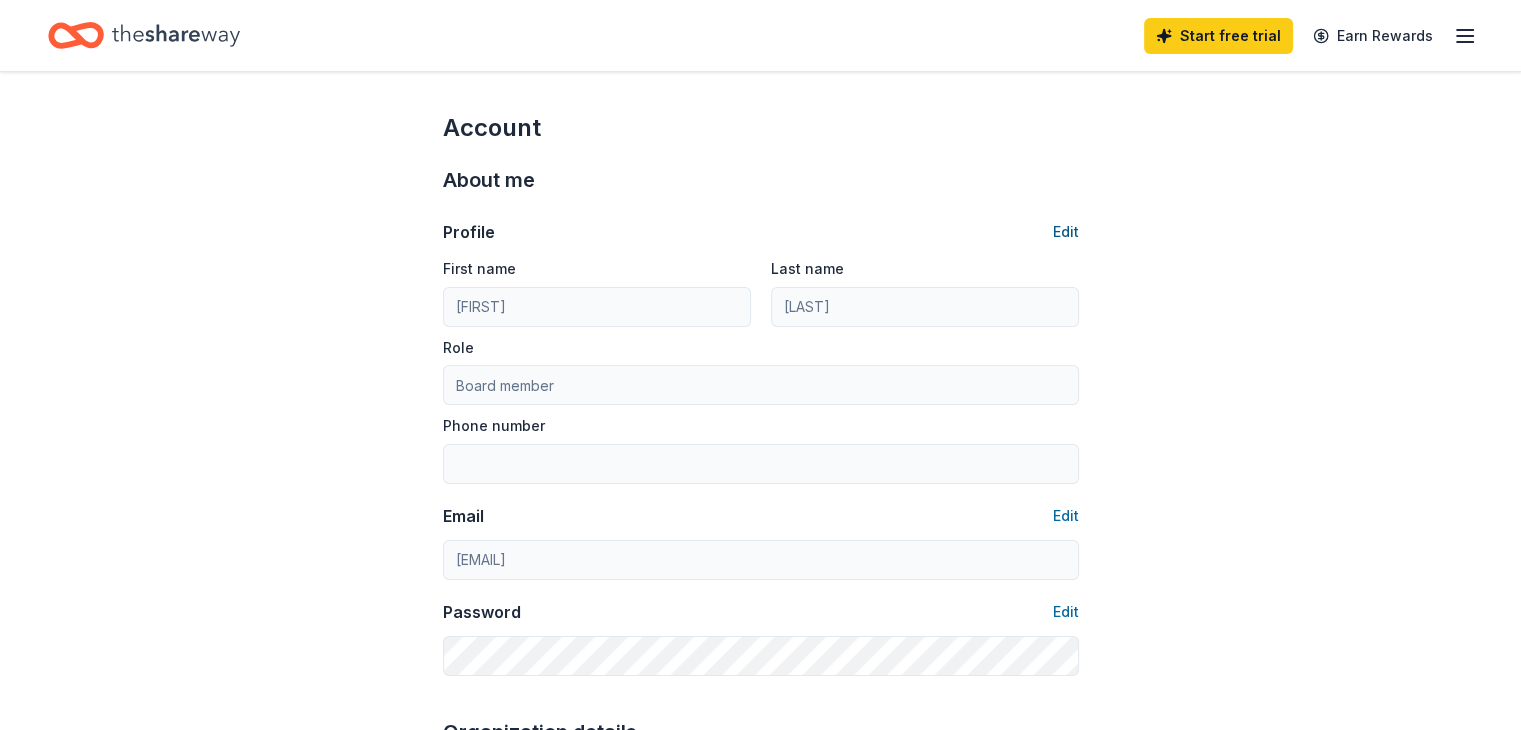 click on "Edit" at bounding box center [1066, 232] 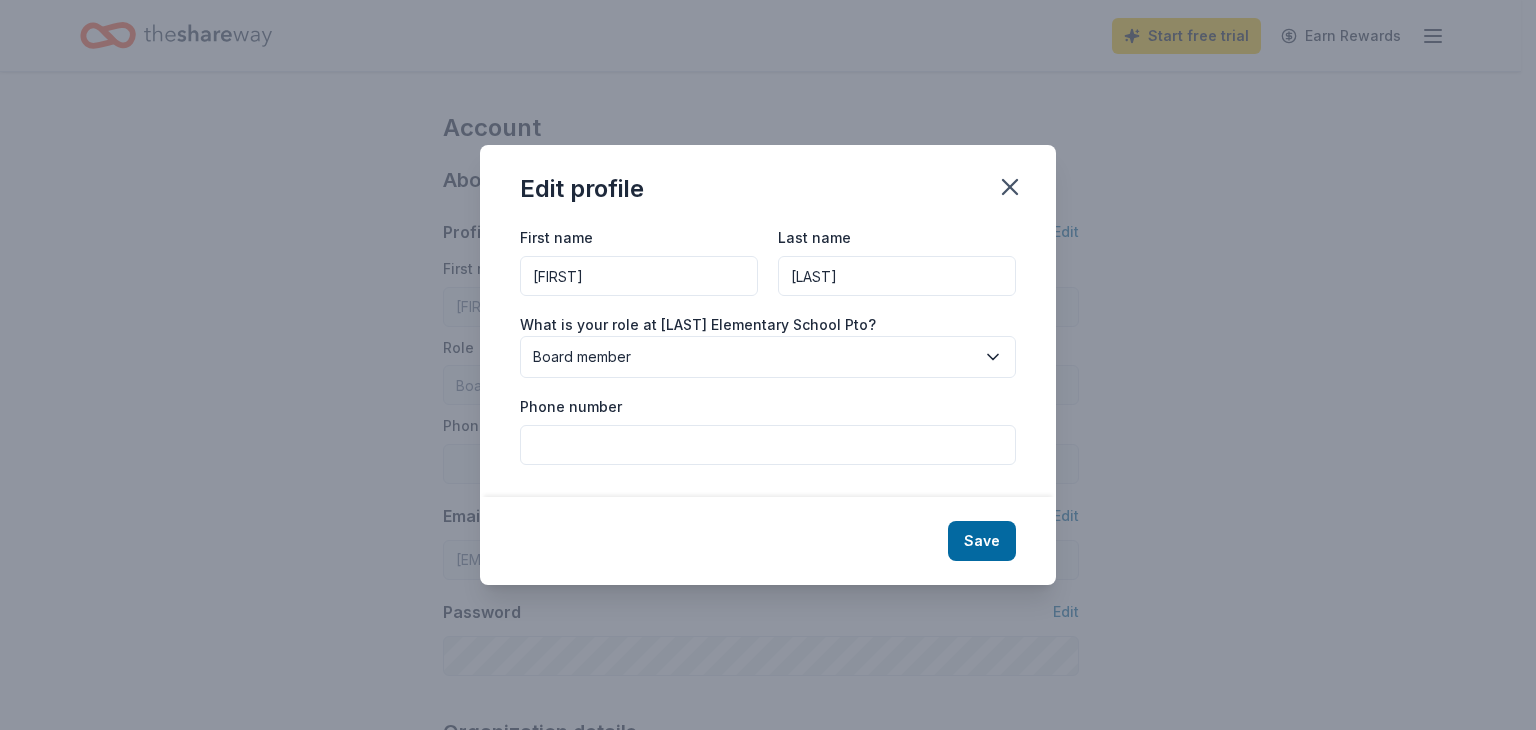 drag, startPoint x: 584, startPoint y: 271, endPoint x: 433, endPoint y: 252, distance: 152.19067 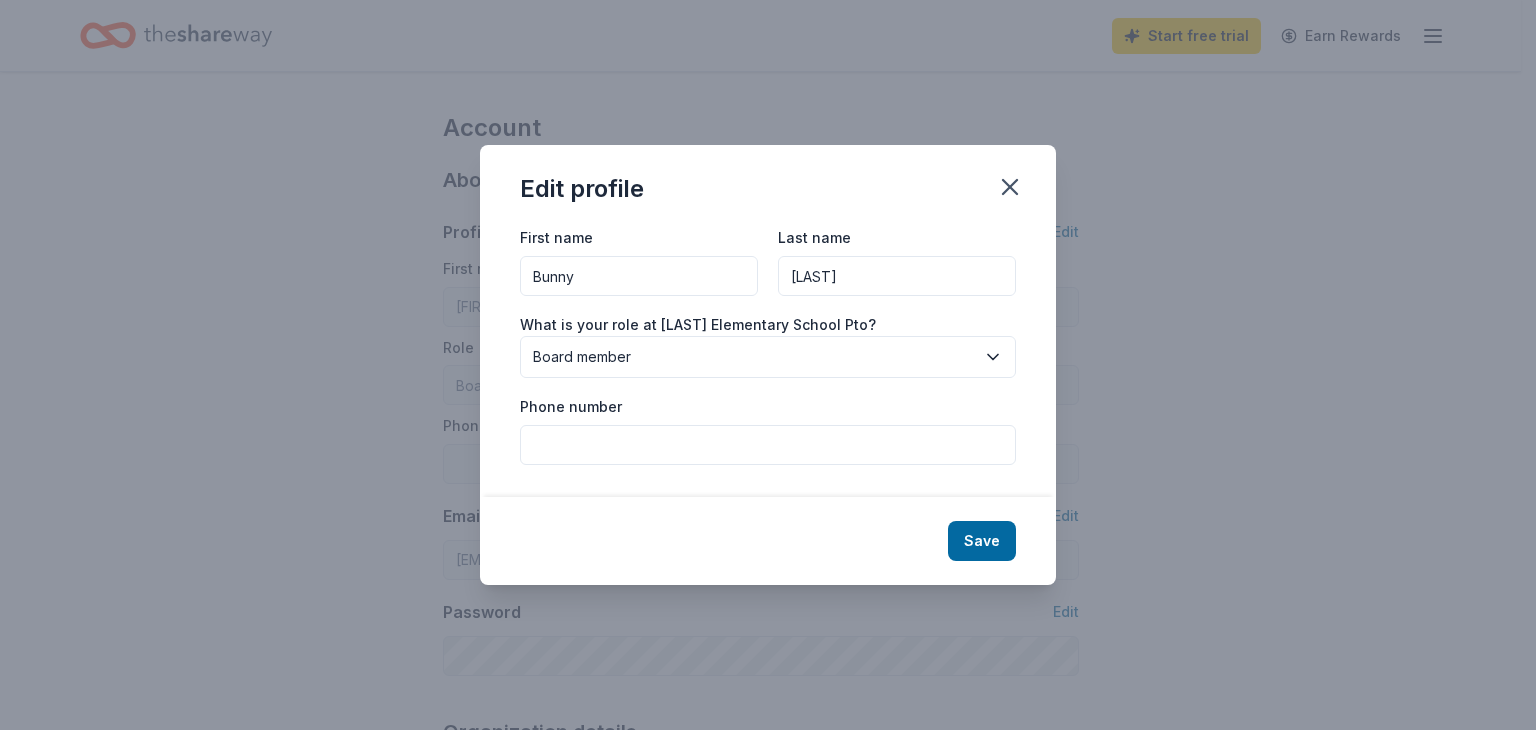 type on "Bunny" 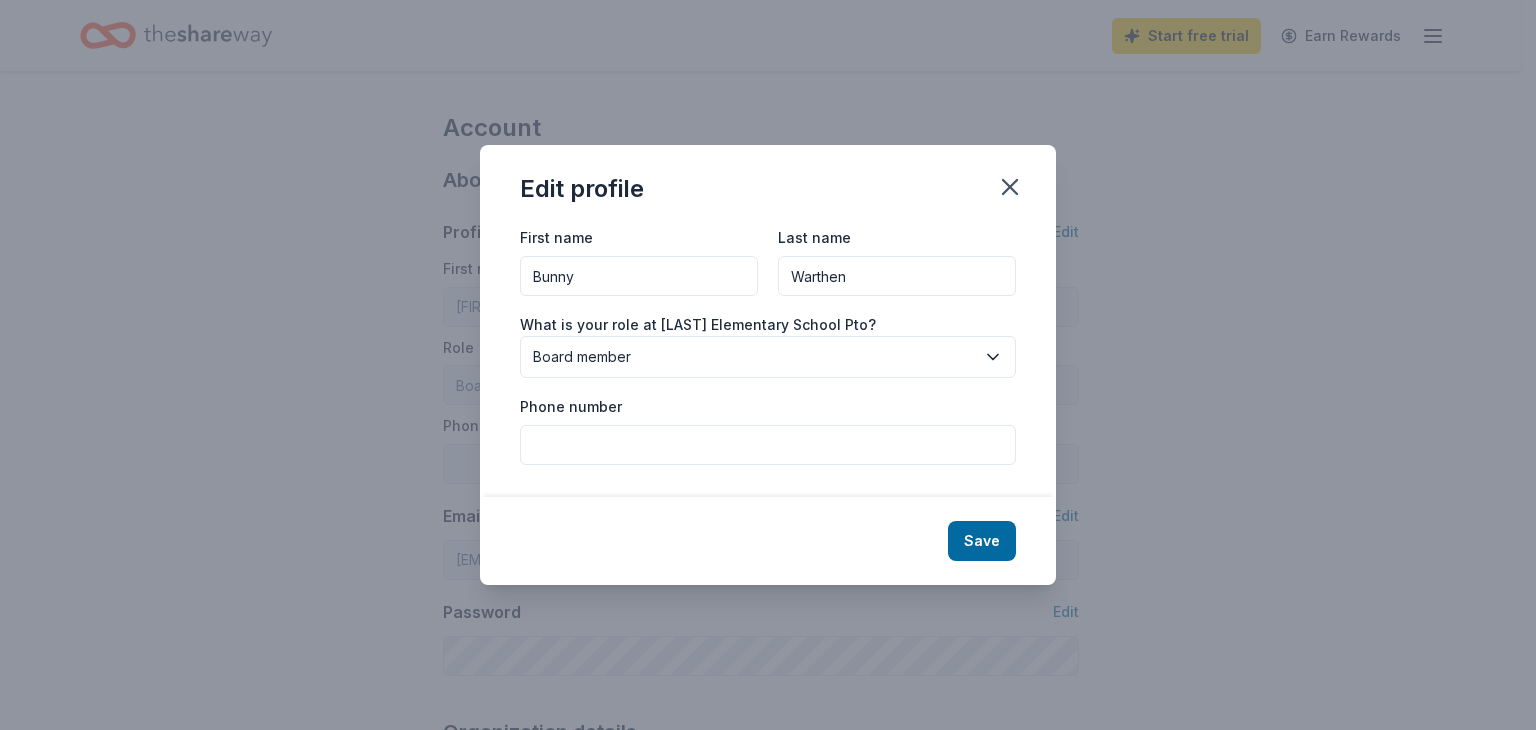 type on "Warthen" 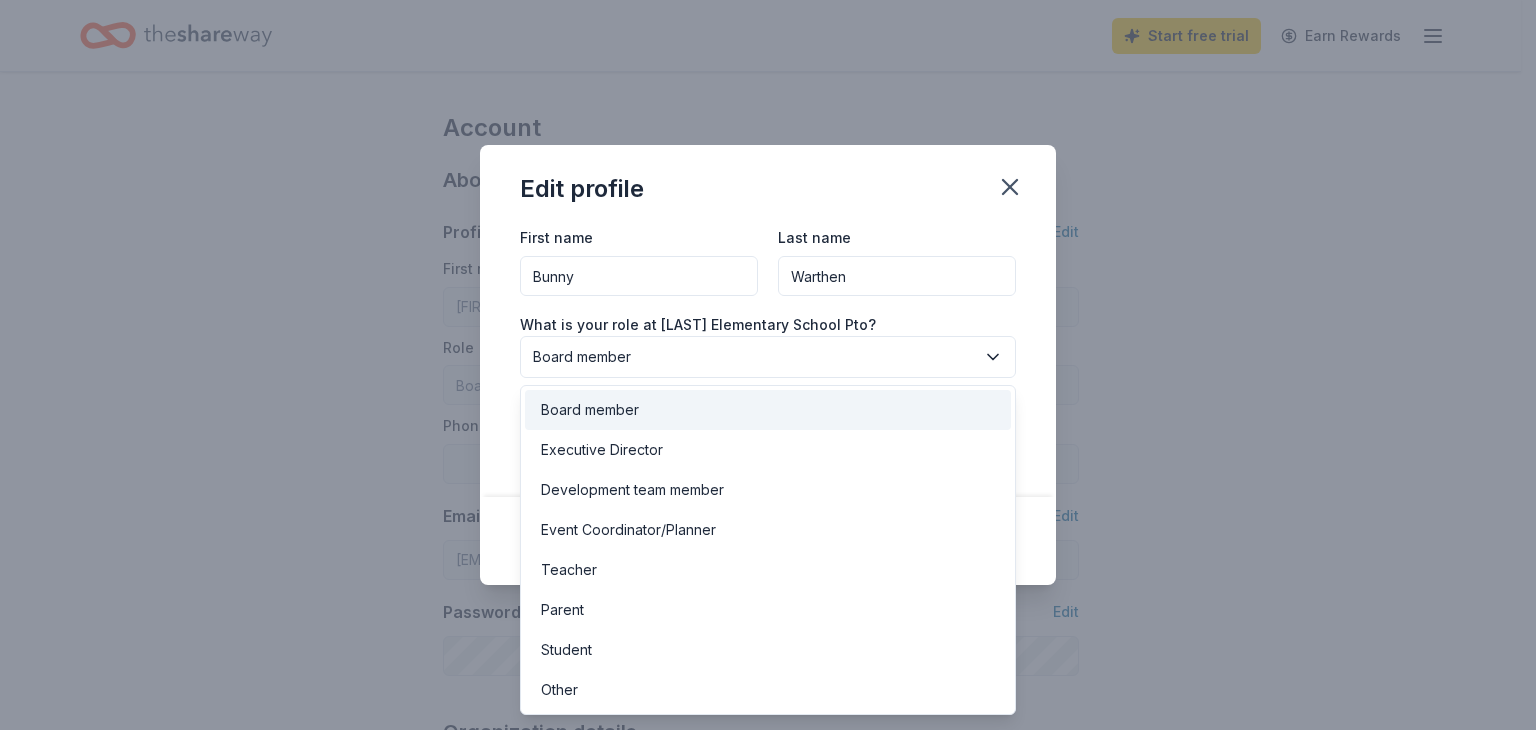 click on "Board member" at bounding box center [768, 410] 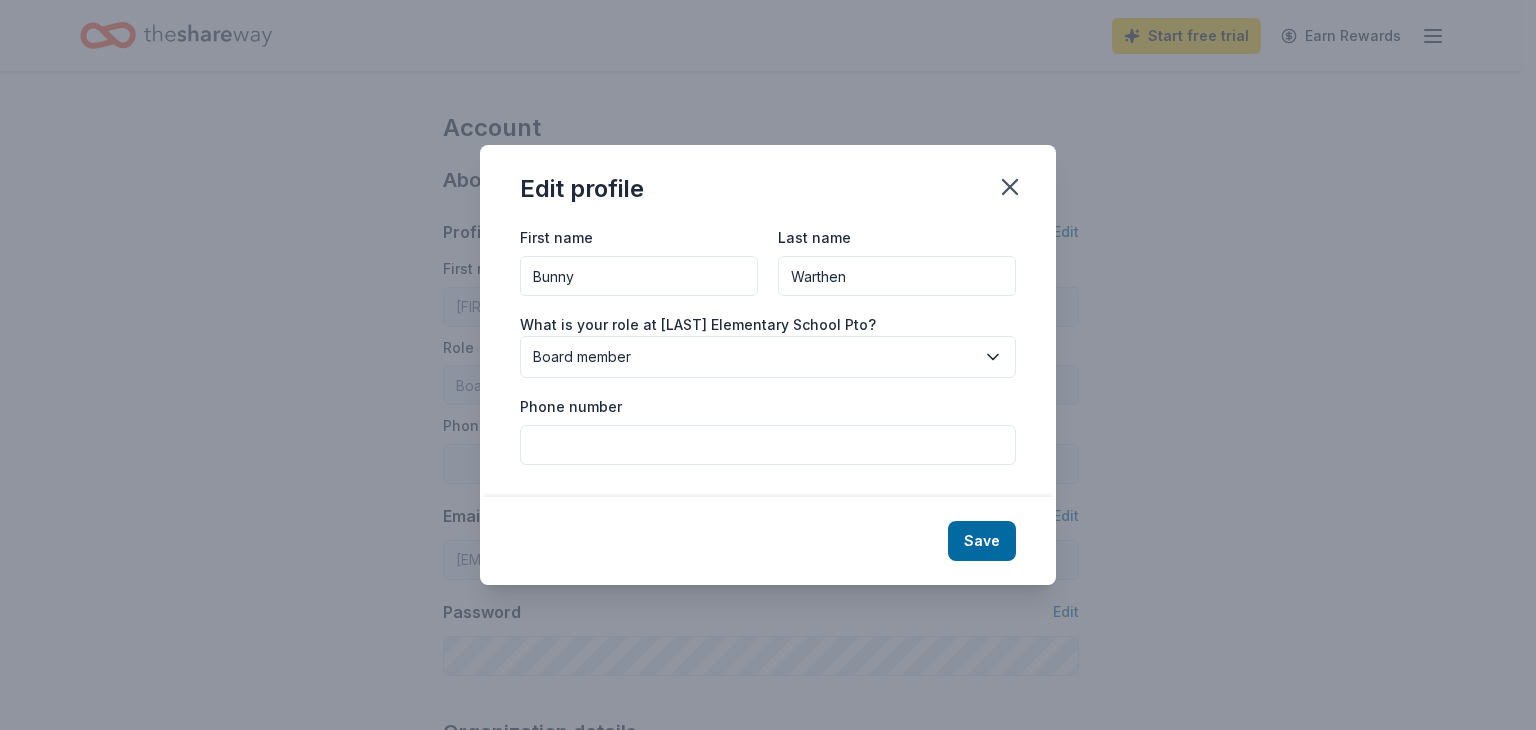 click on "Phone number" at bounding box center [768, 445] 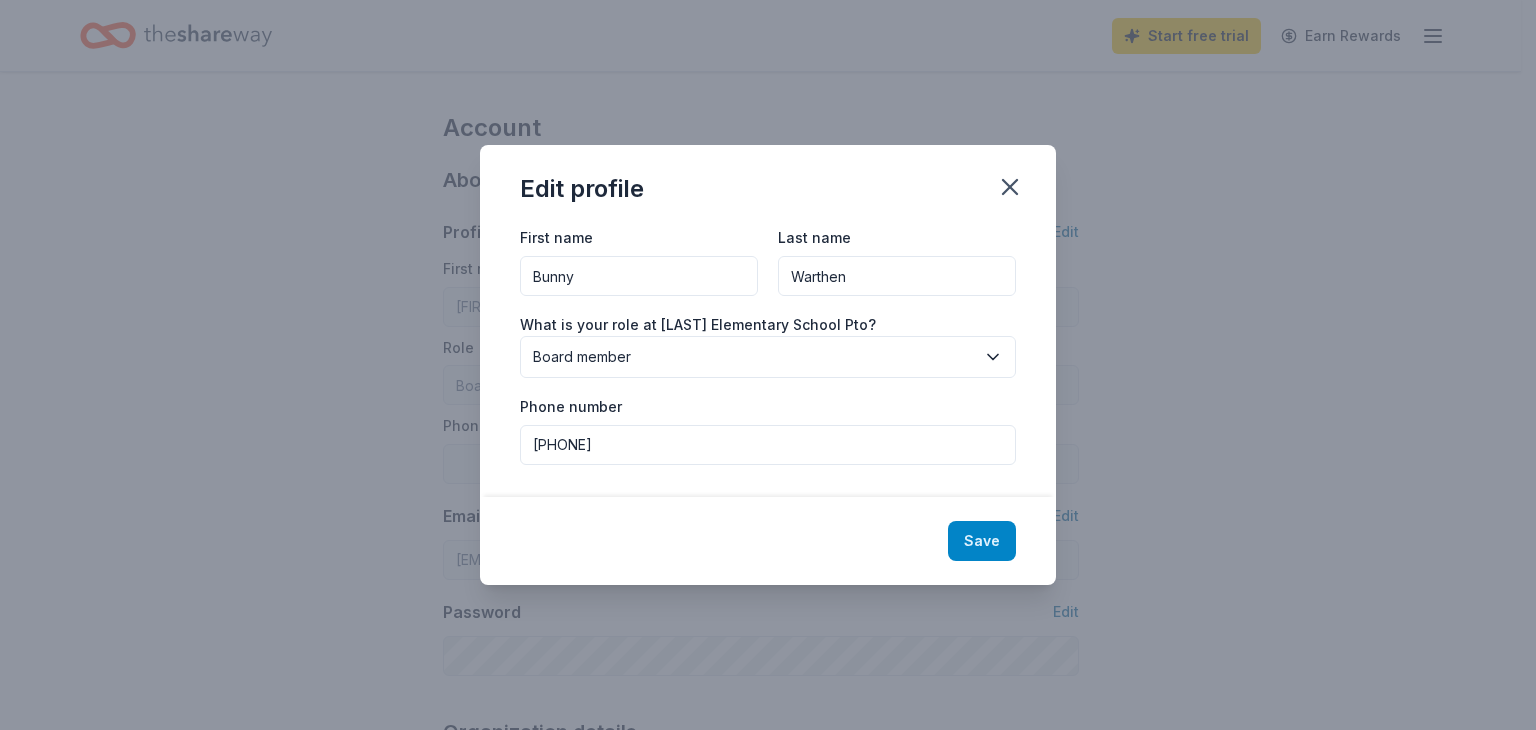 click on "Save" at bounding box center (982, 541) 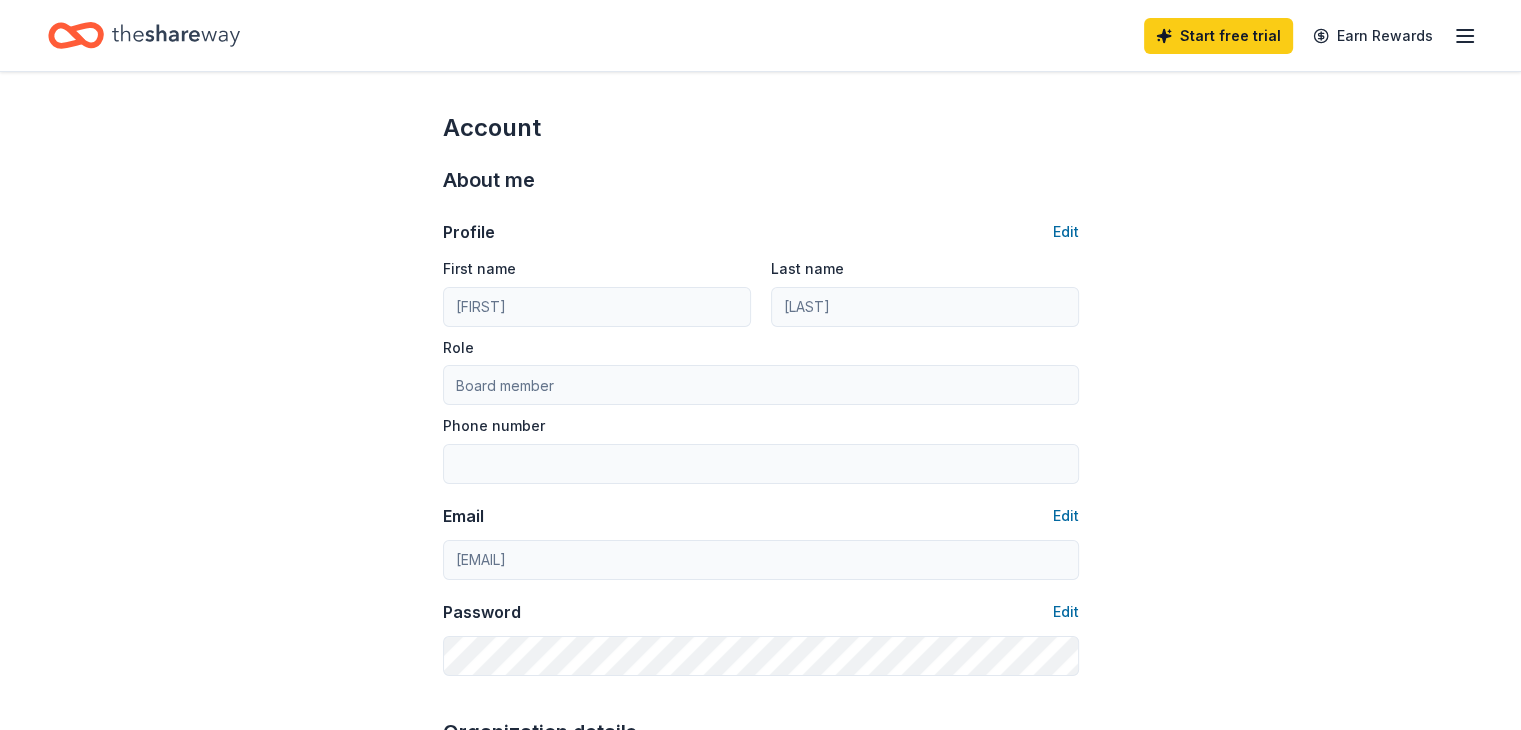 type on "Bunny" 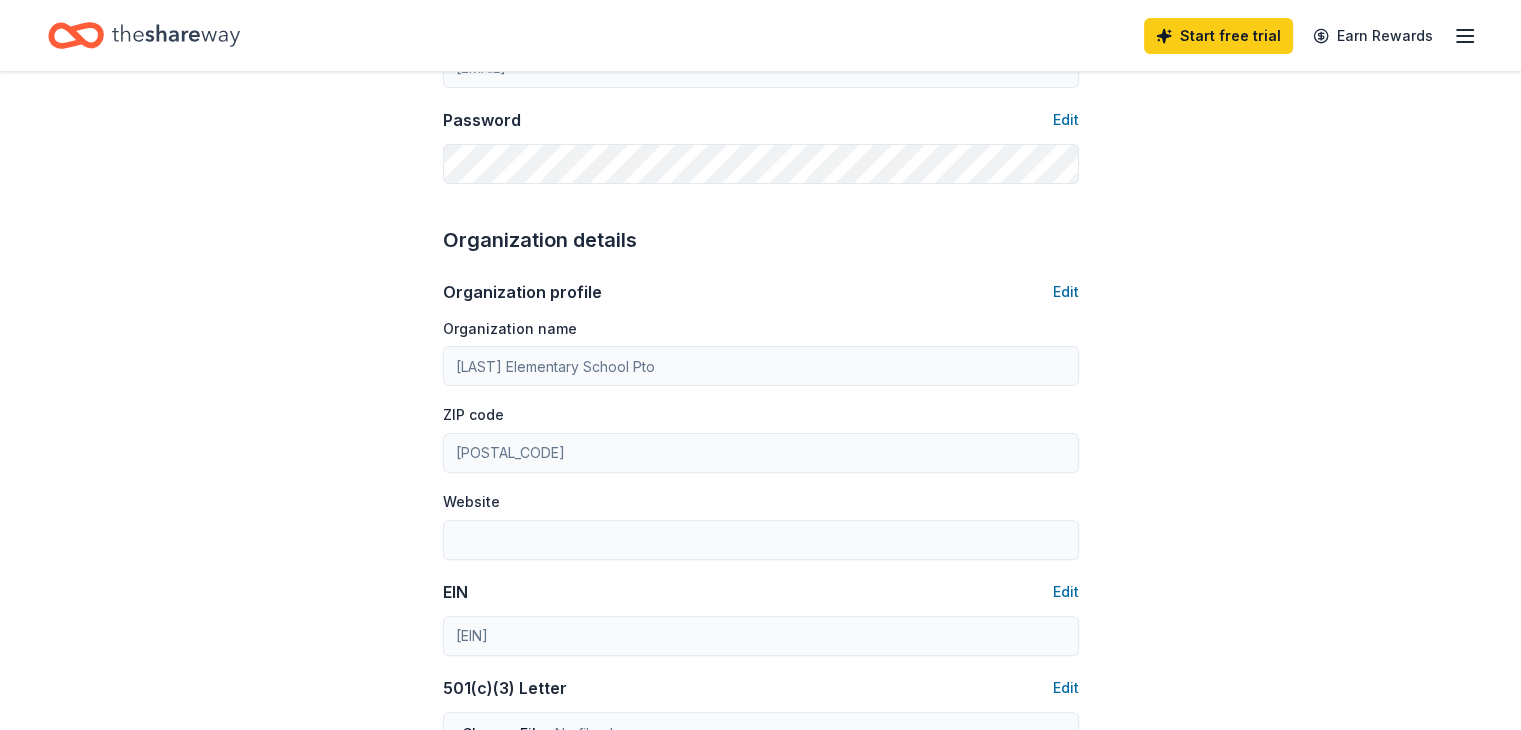 scroll, scrollTop: 500, scrollLeft: 0, axis: vertical 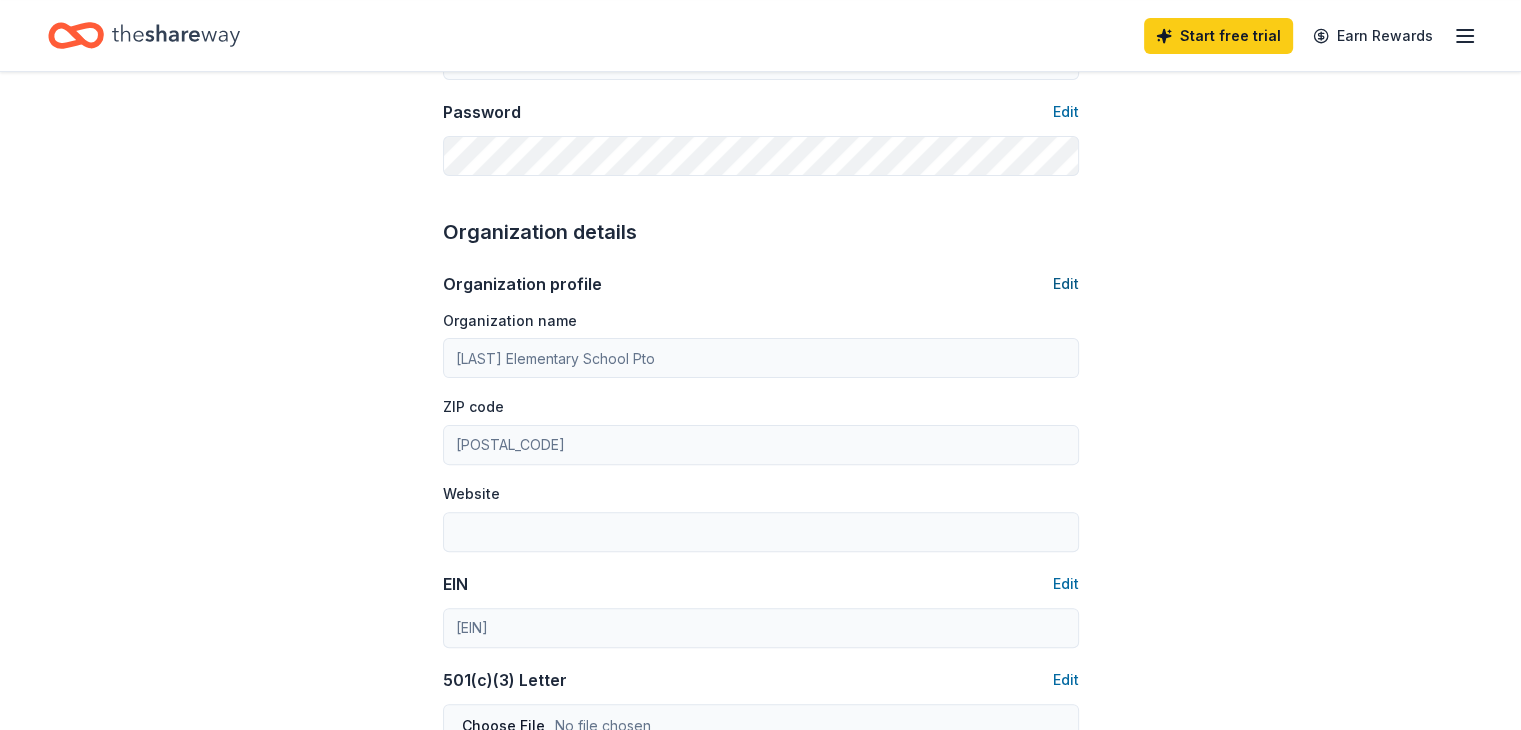 click on "Edit" at bounding box center (1066, 284) 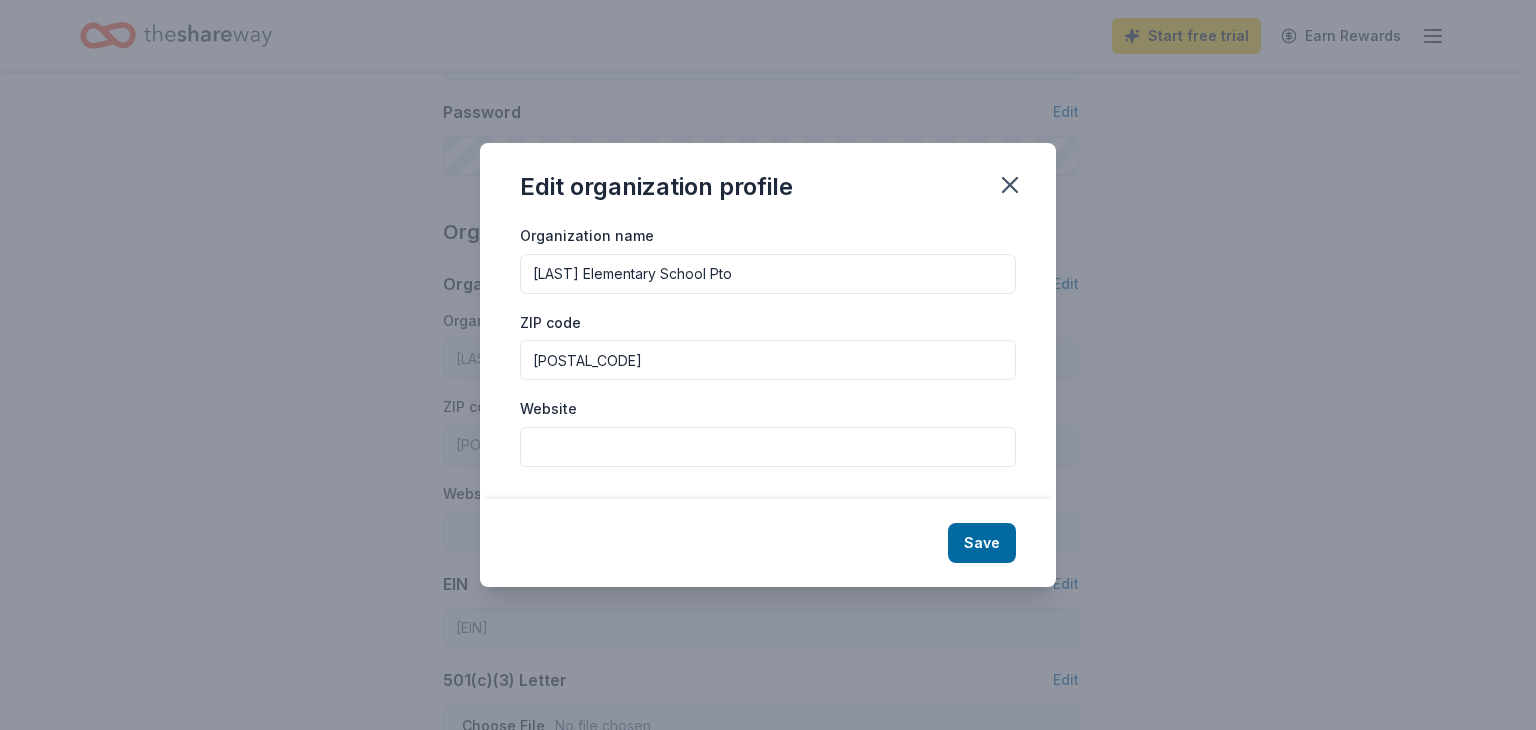click on "Covington Harper Elementary School Pto" at bounding box center (768, 274) 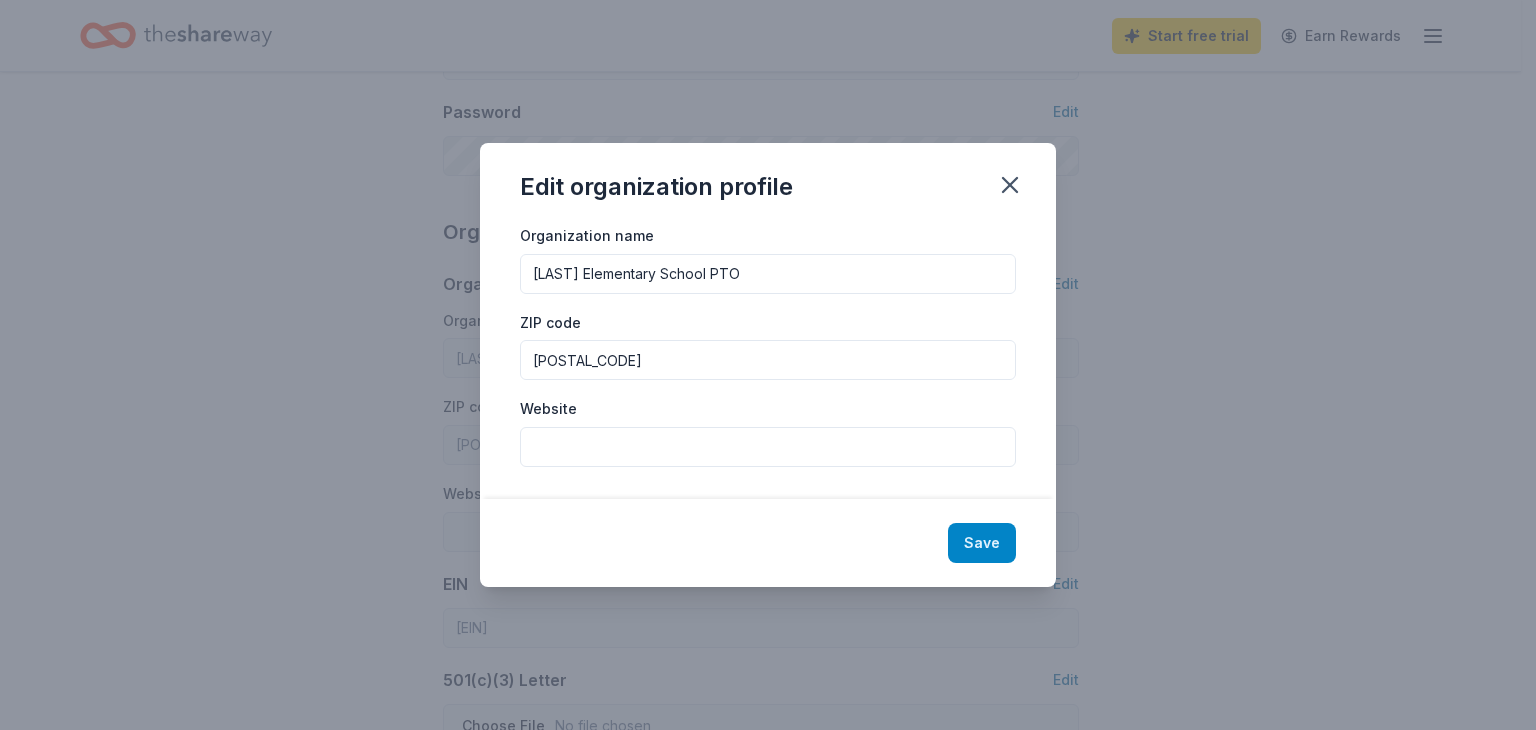 type on "Covington Harper Elementary School PTO" 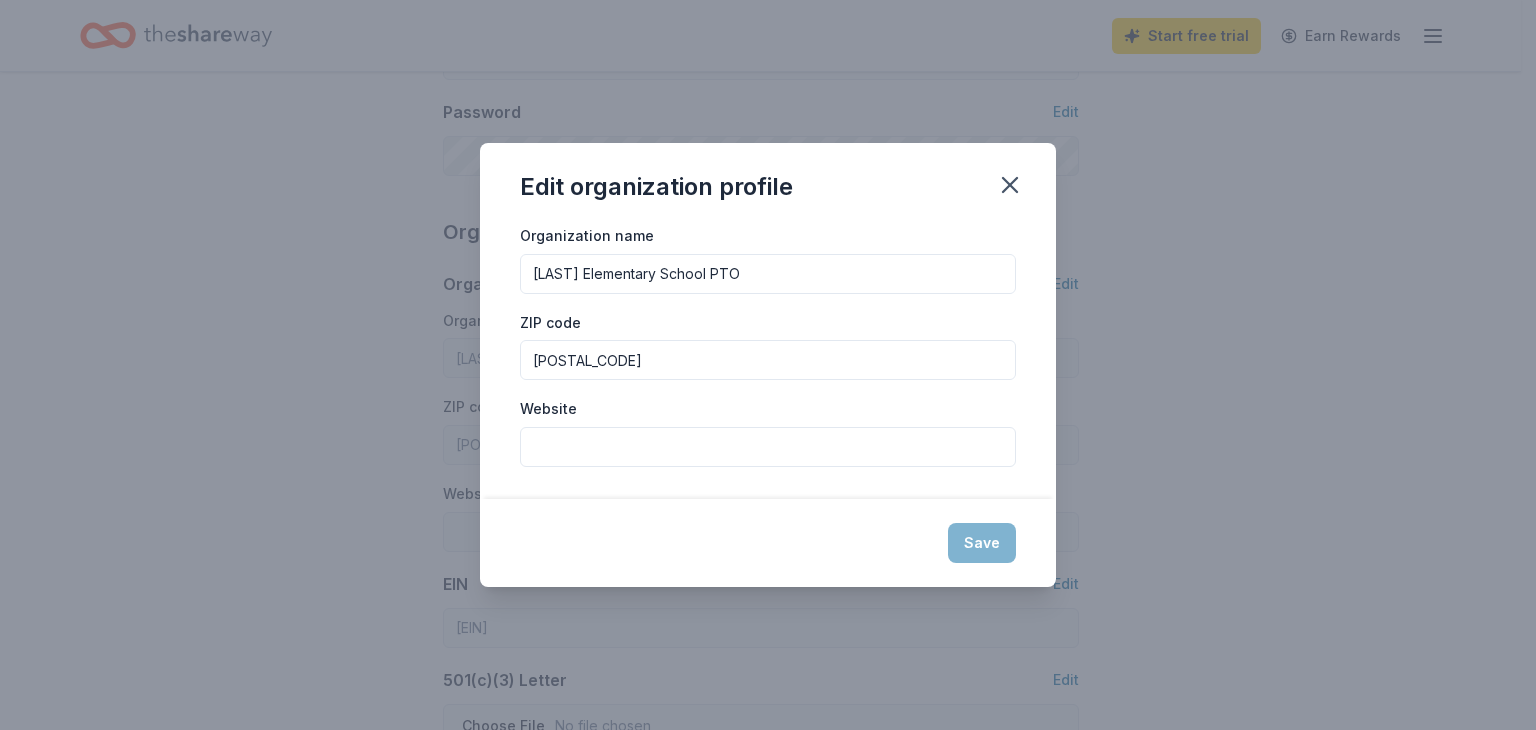 type on "Covington Harper Elementary School PTO" 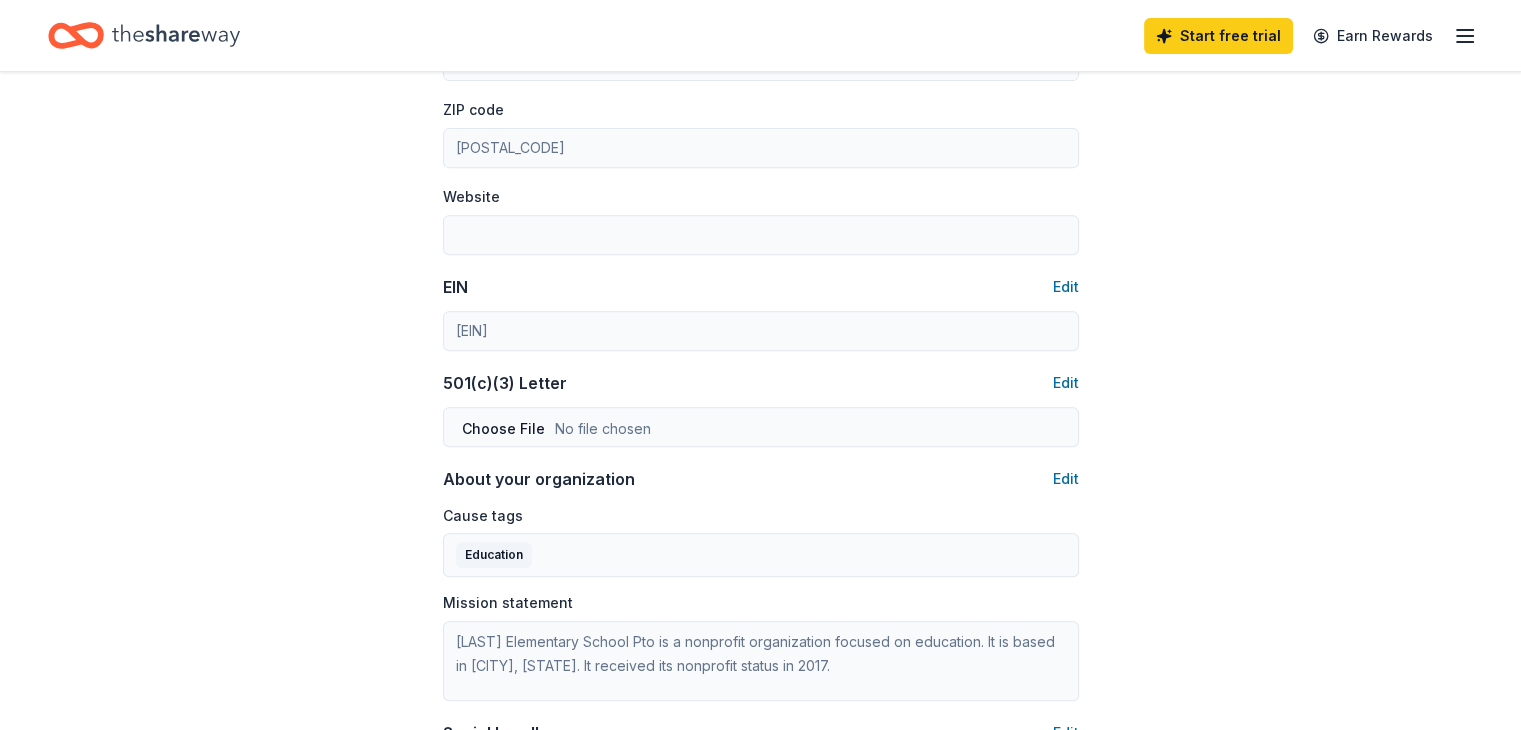 scroll, scrollTop: 800, scrollLeft: 0, axis: vertical 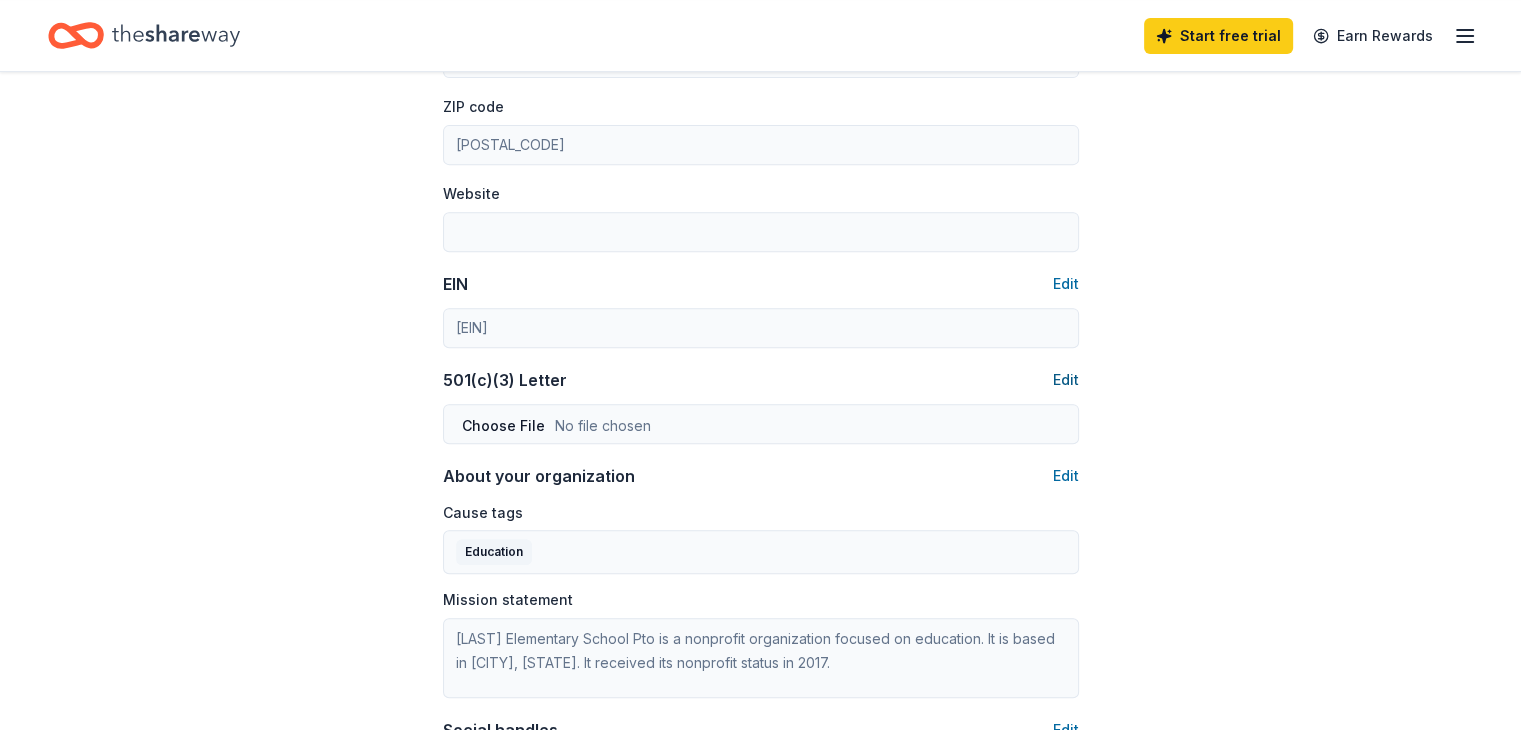 click on "Edit" at bounding box center (1066, 380) 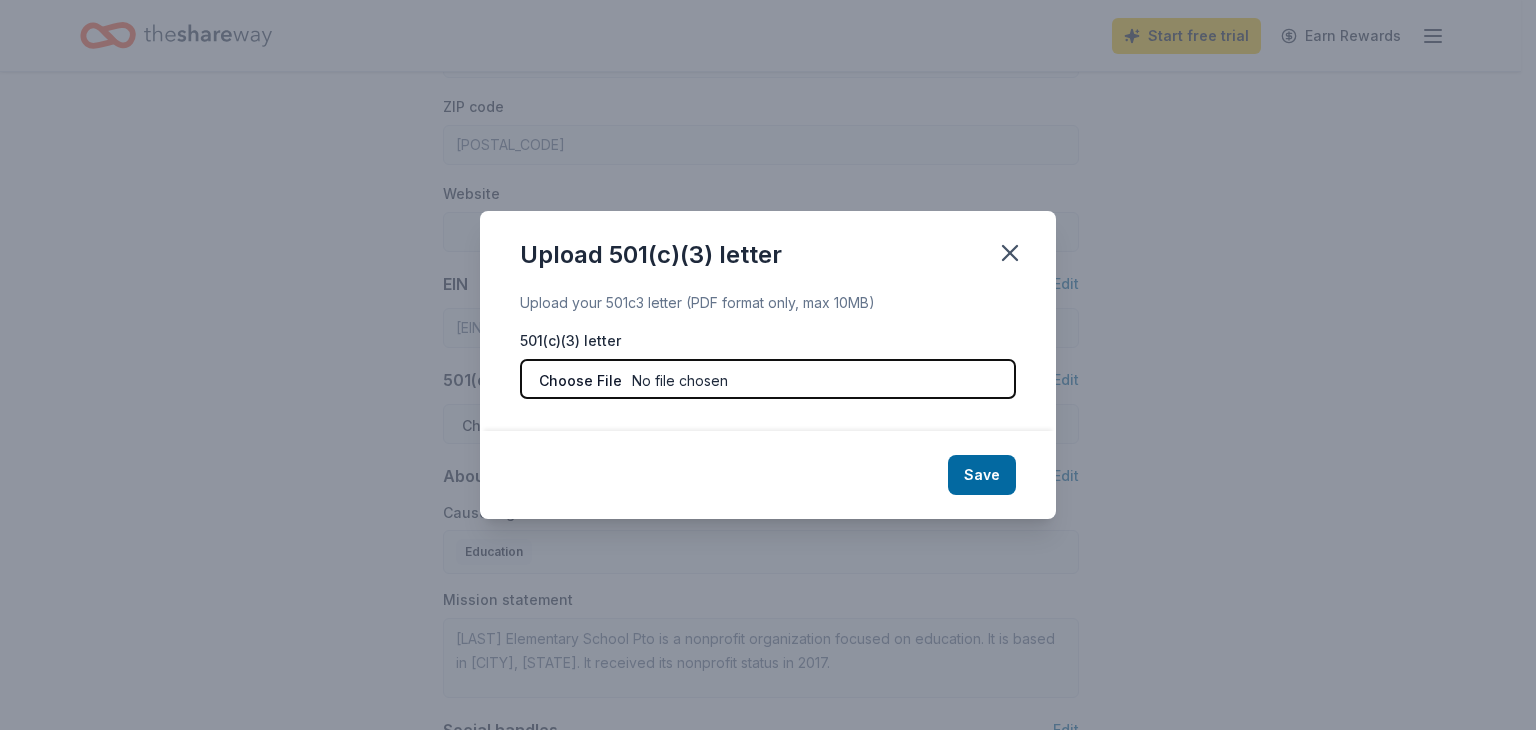 click at bounding box center (768, 379) 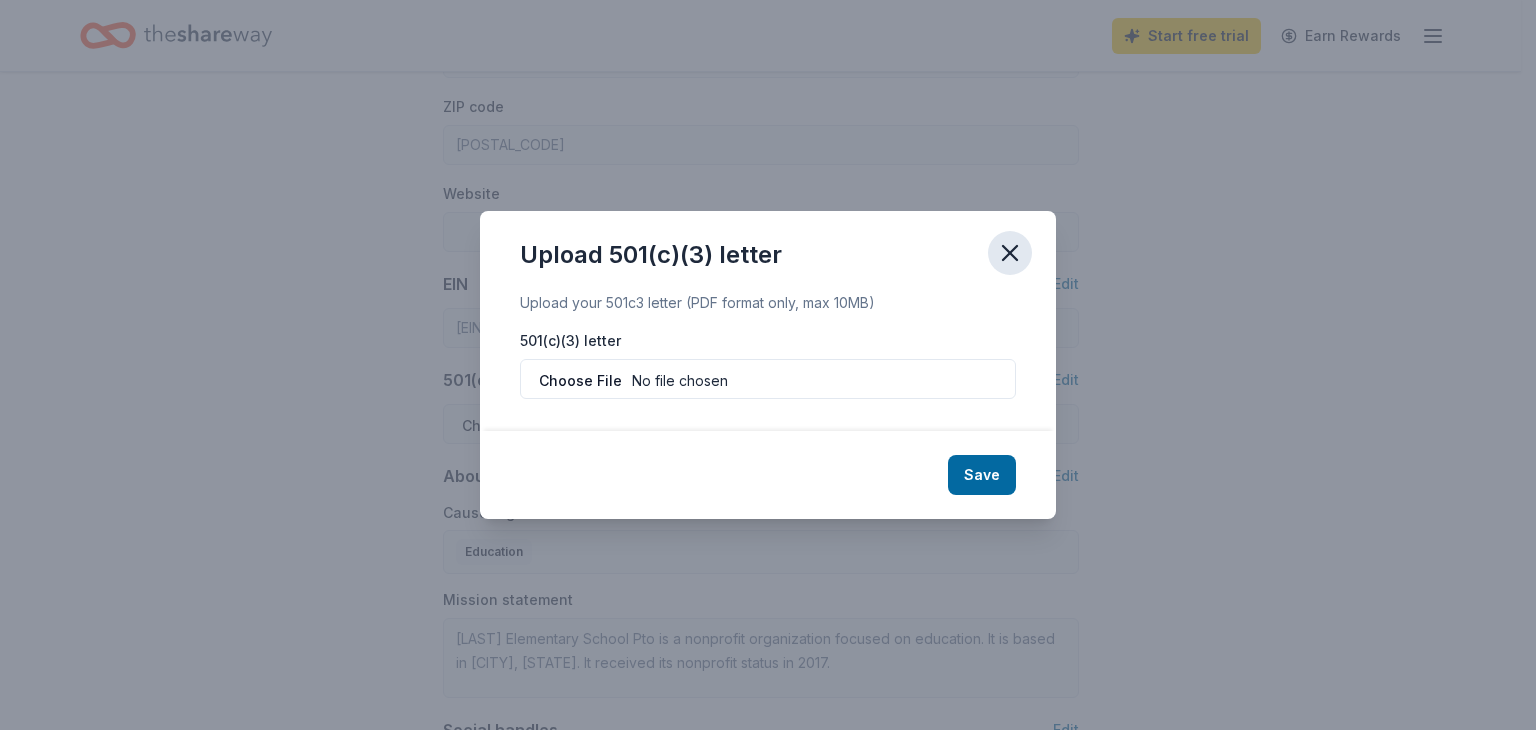 click 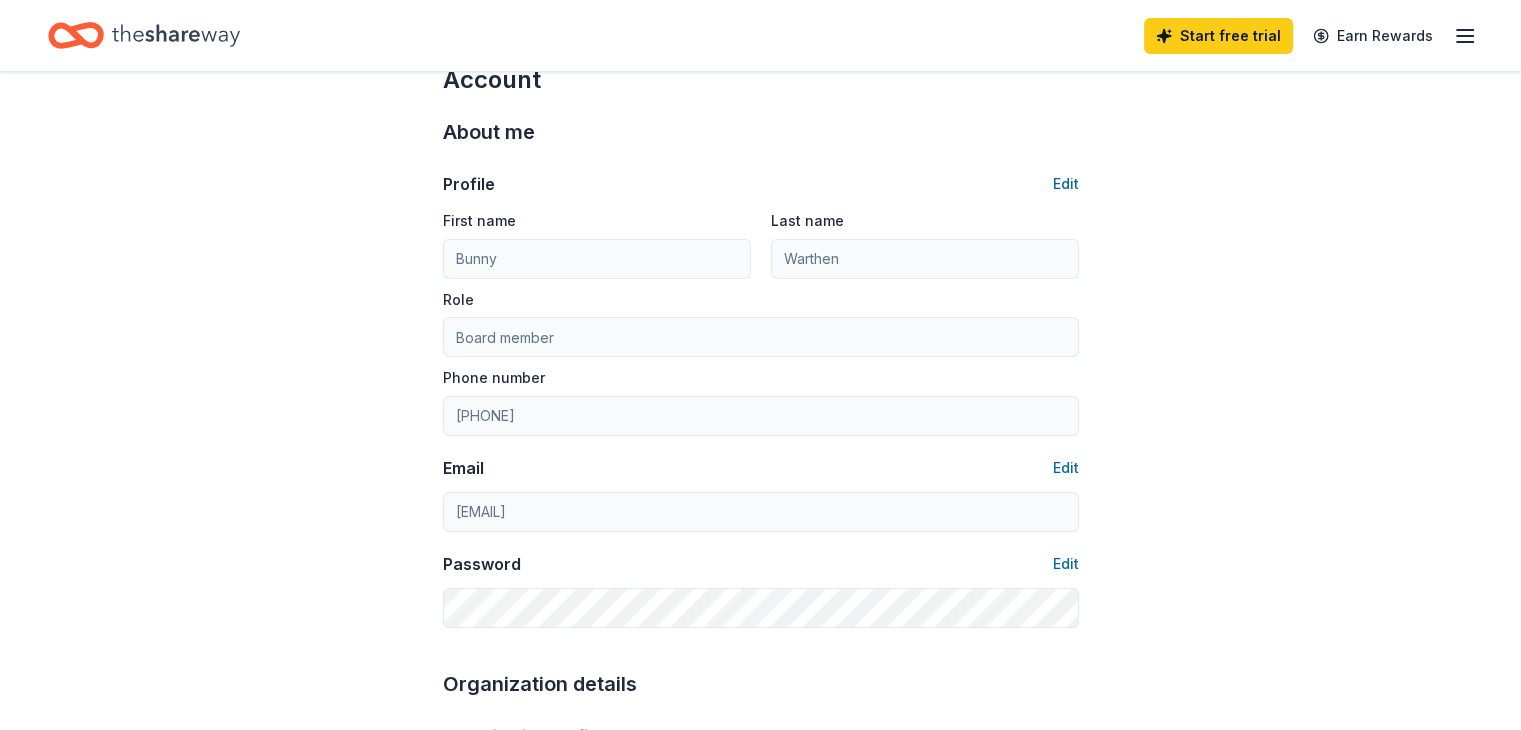 scroll, scrollTop: 0, scrollLeft: 0, axis: both 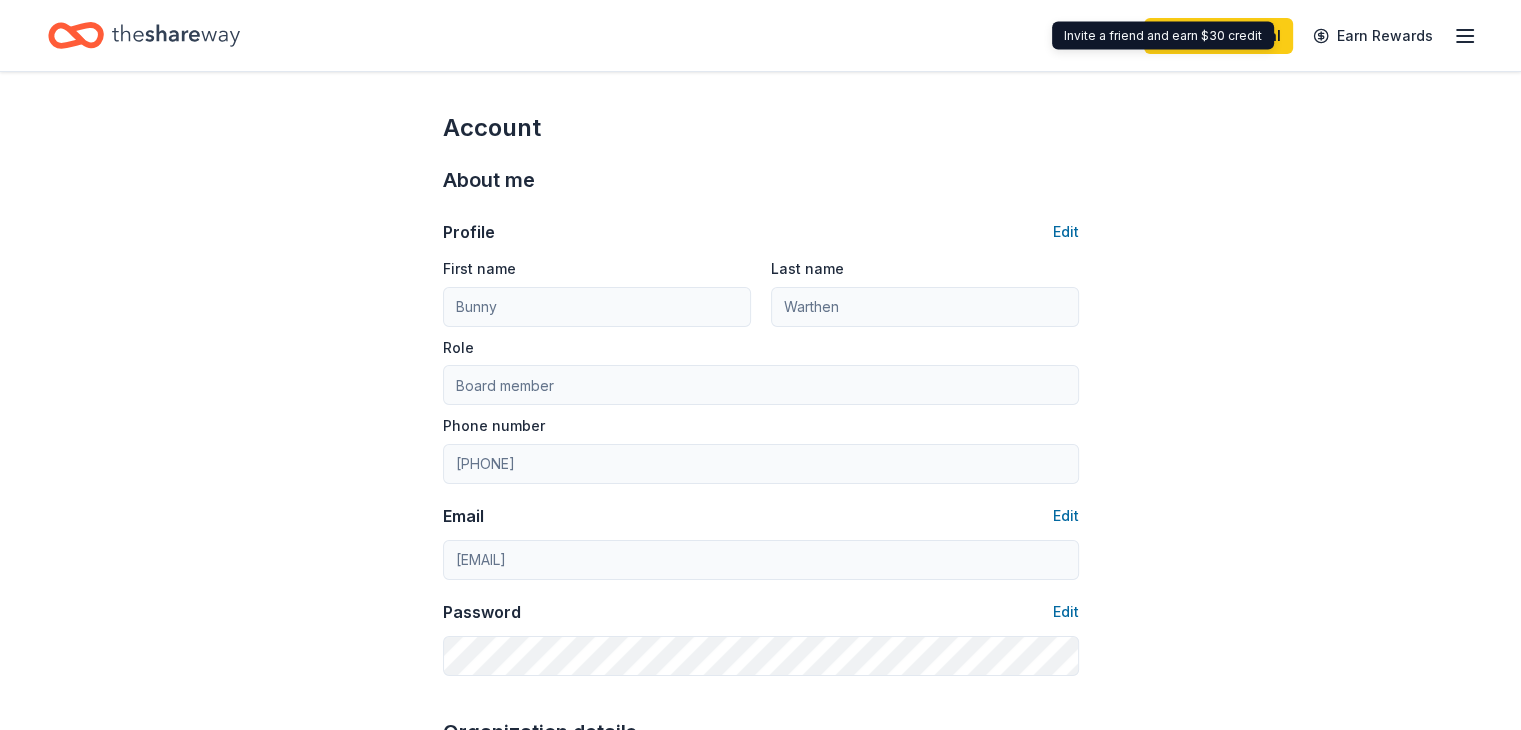 click on "Start free  trial Earn Rewards" at bounding box center (760, 35) 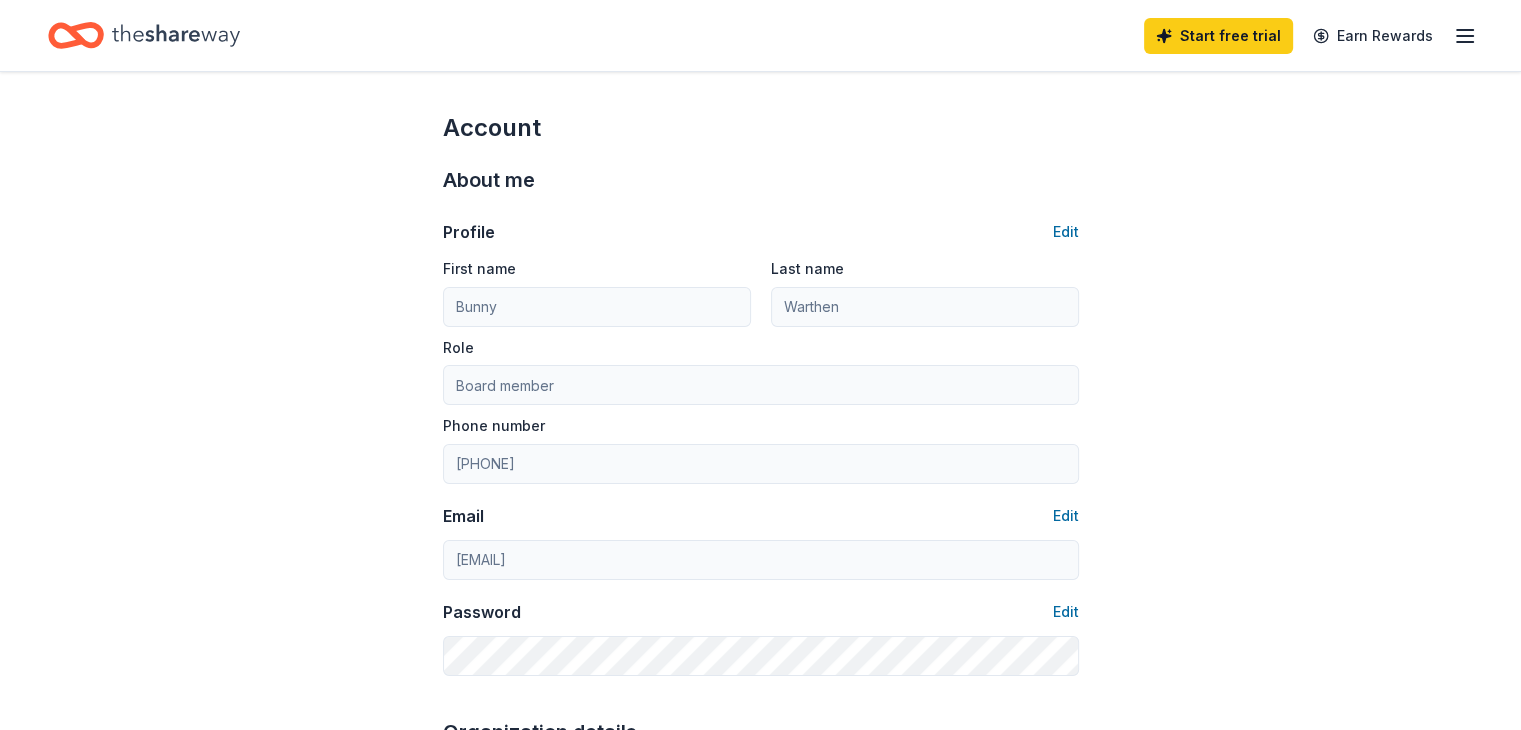 click 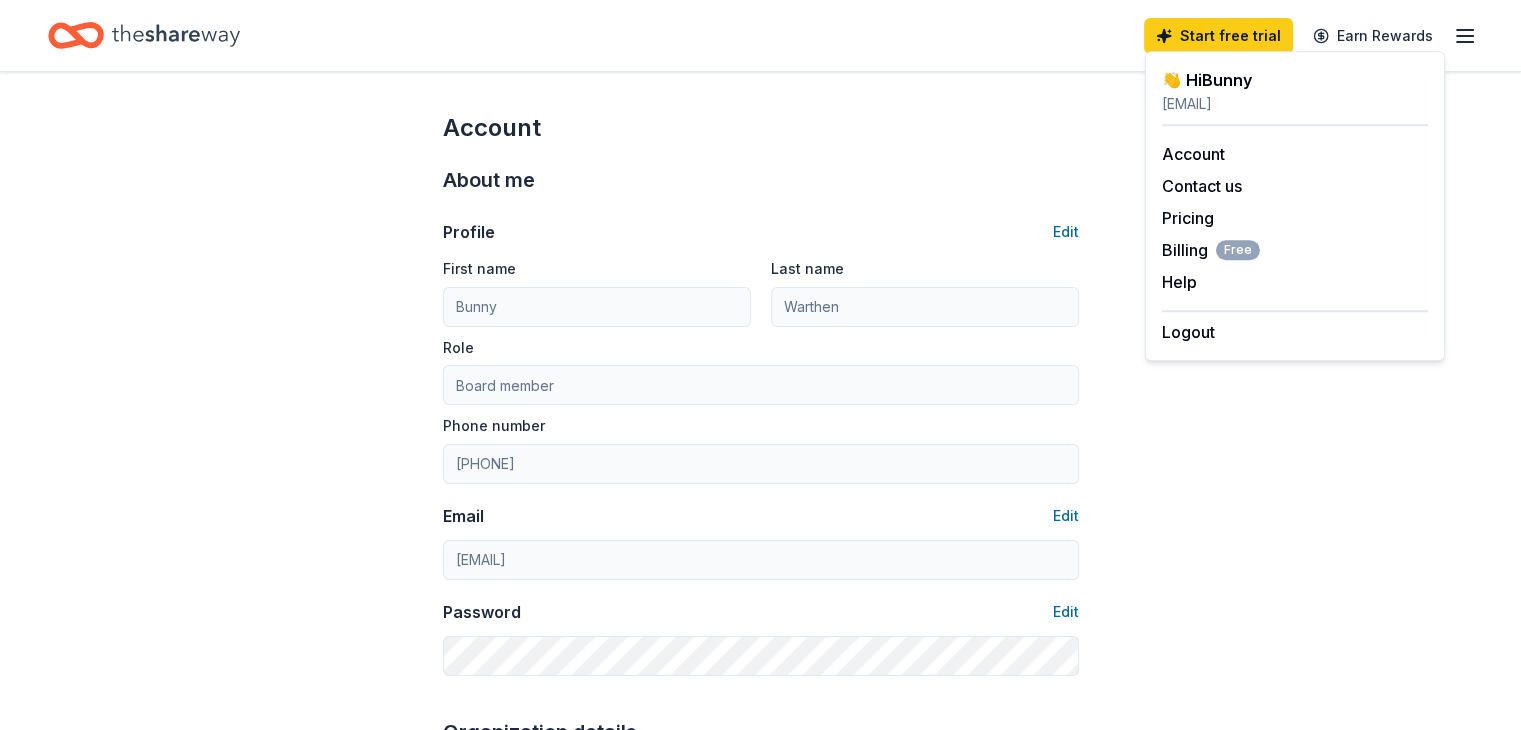 click on "👋 Hi  Bunny" at bounding box center [1295, 80] 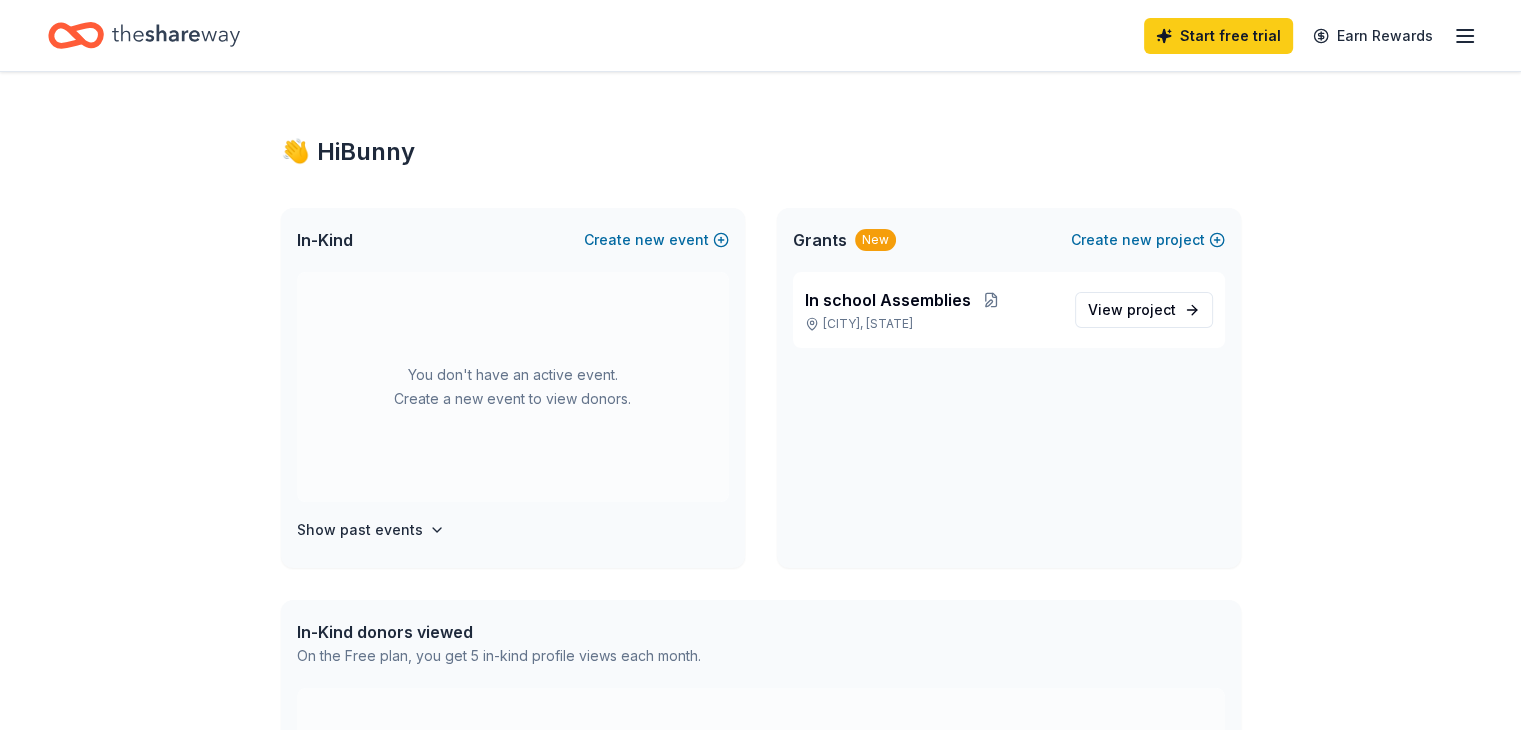 click 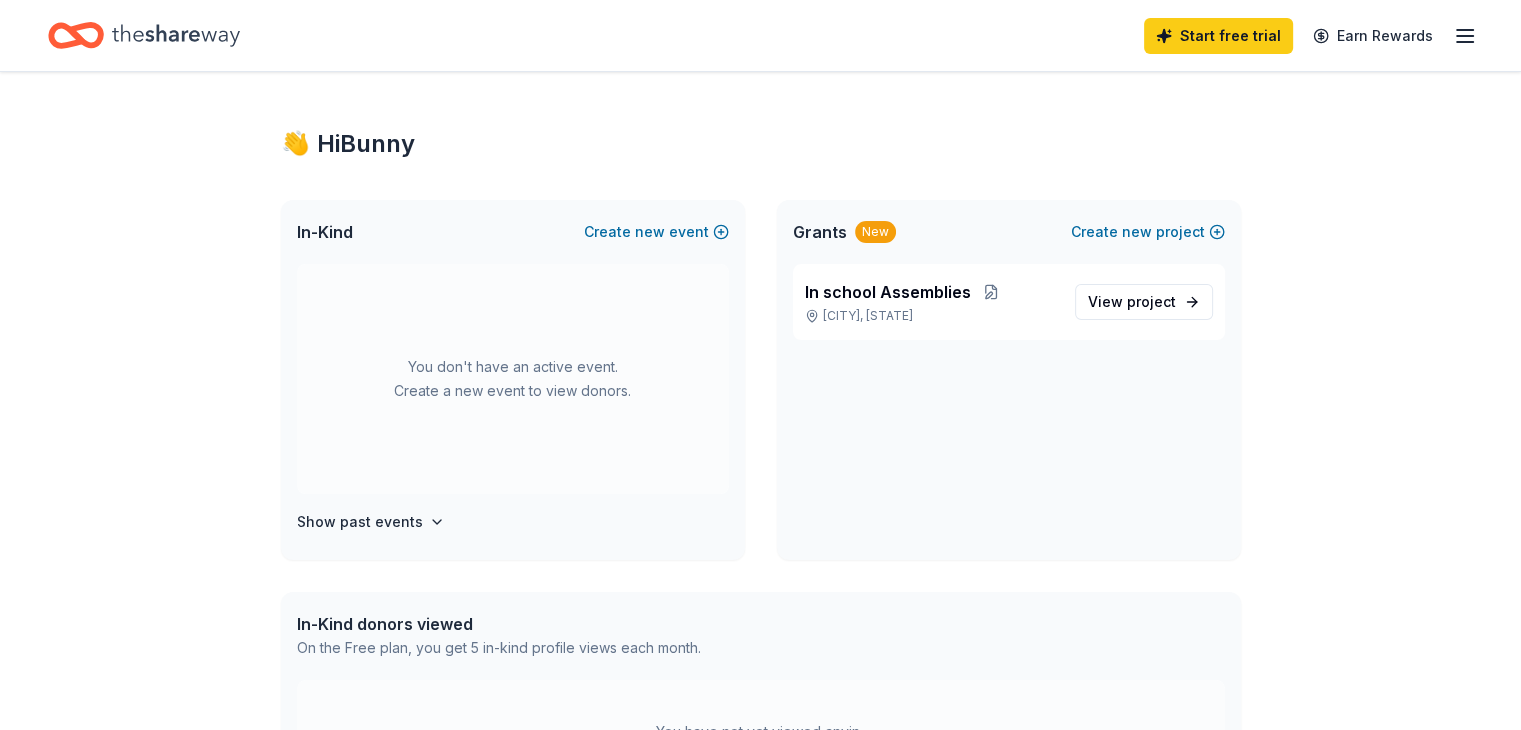 scroll, scrollTop: 0, scrollLeft: 0, axis: both 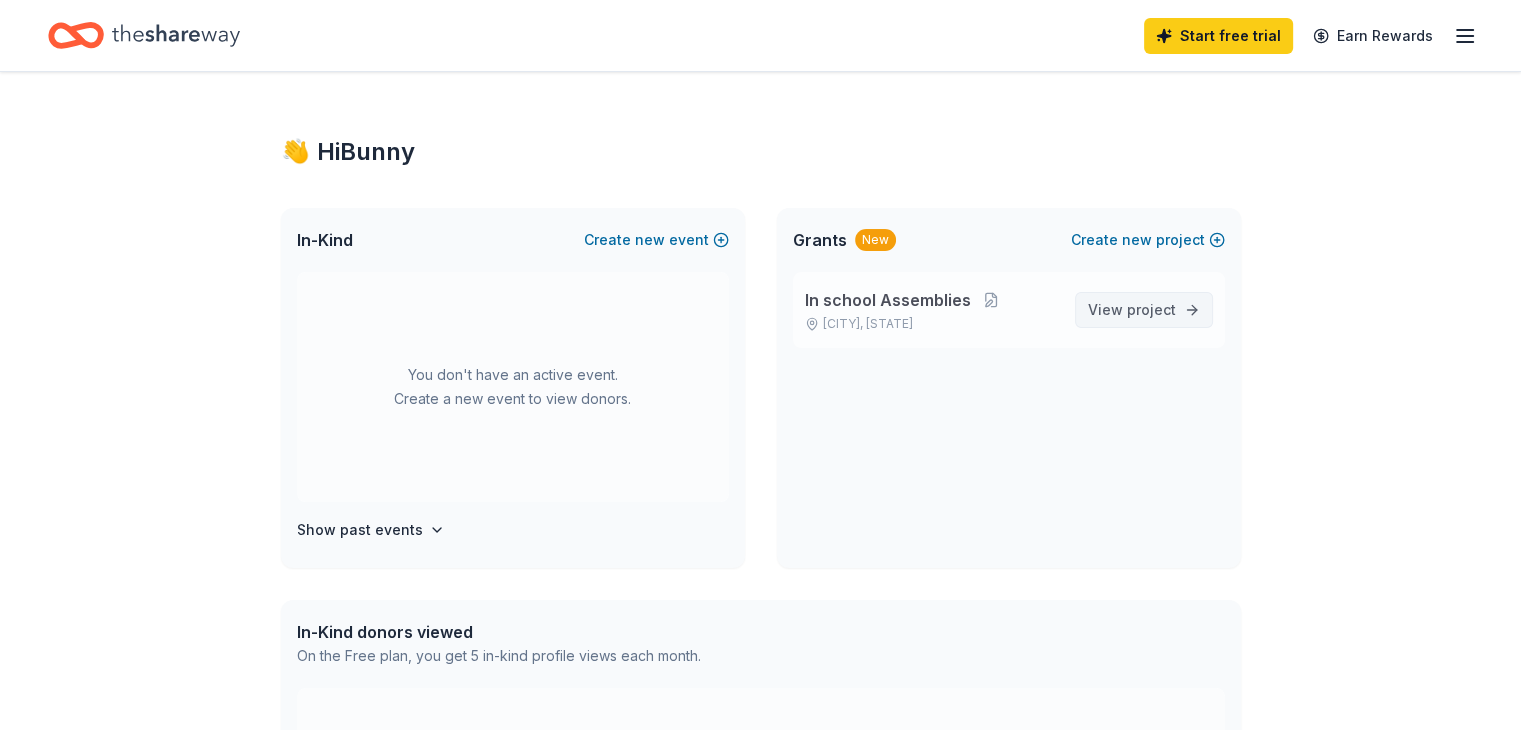 click on "project" at bounding box center [1151, 309] 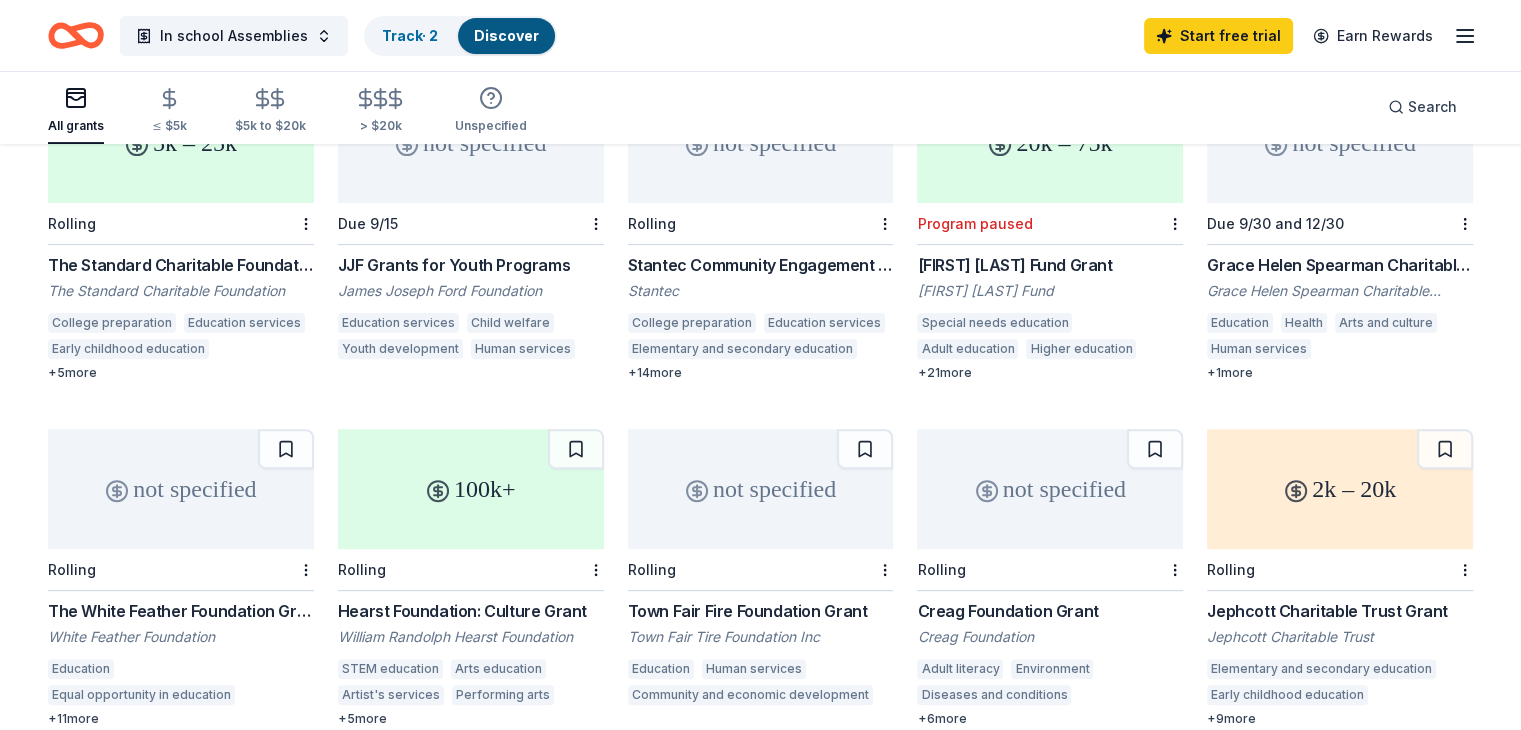 scroll, scrollTop: 700, scrollLeft: 0, axis: vertical 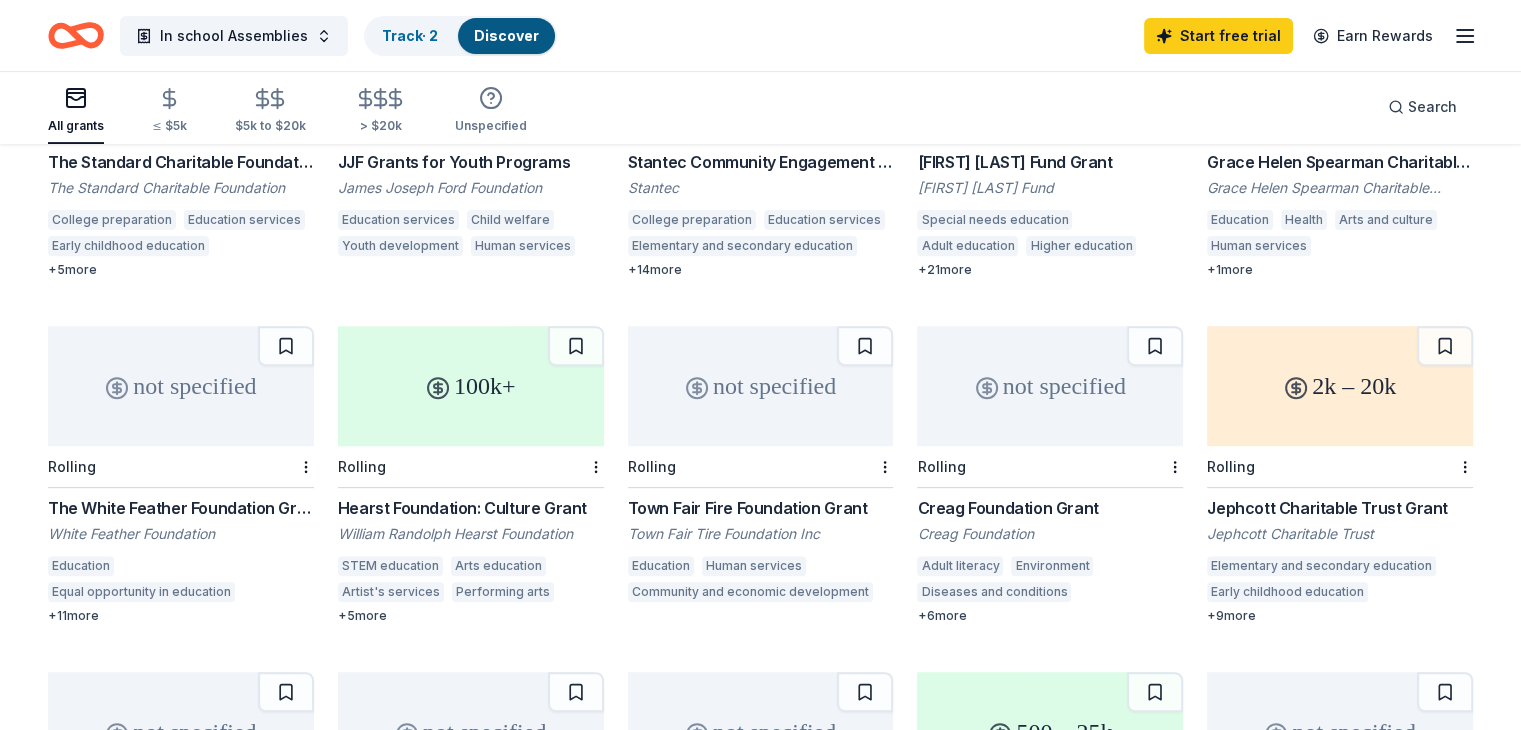 click on "+  5  more" at bounding box center (471, 616) 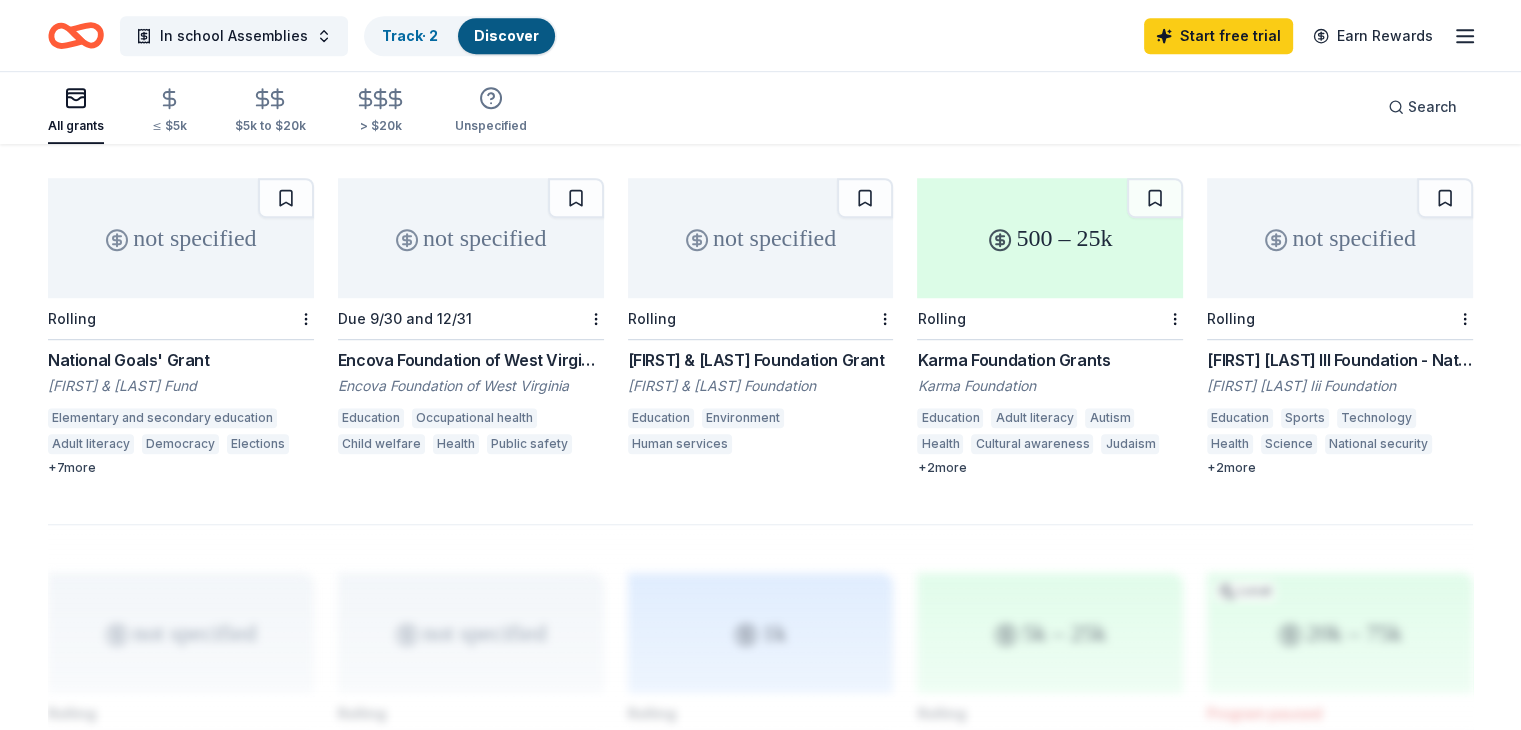 scroll, scrollTop: 1191, scrollLeft: 0, axis: vertical 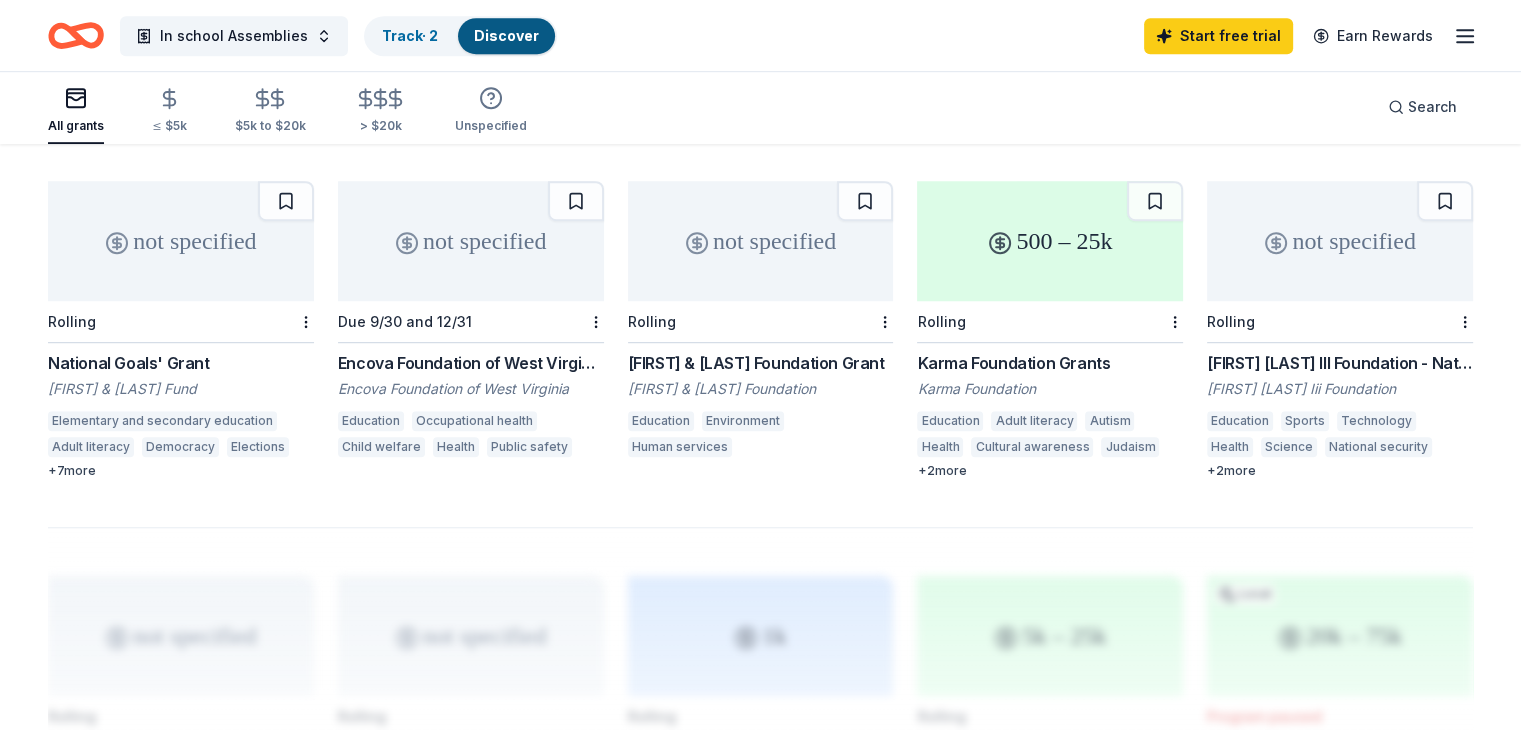 click on "500 – 25k" at bounding box center [1050, 241] 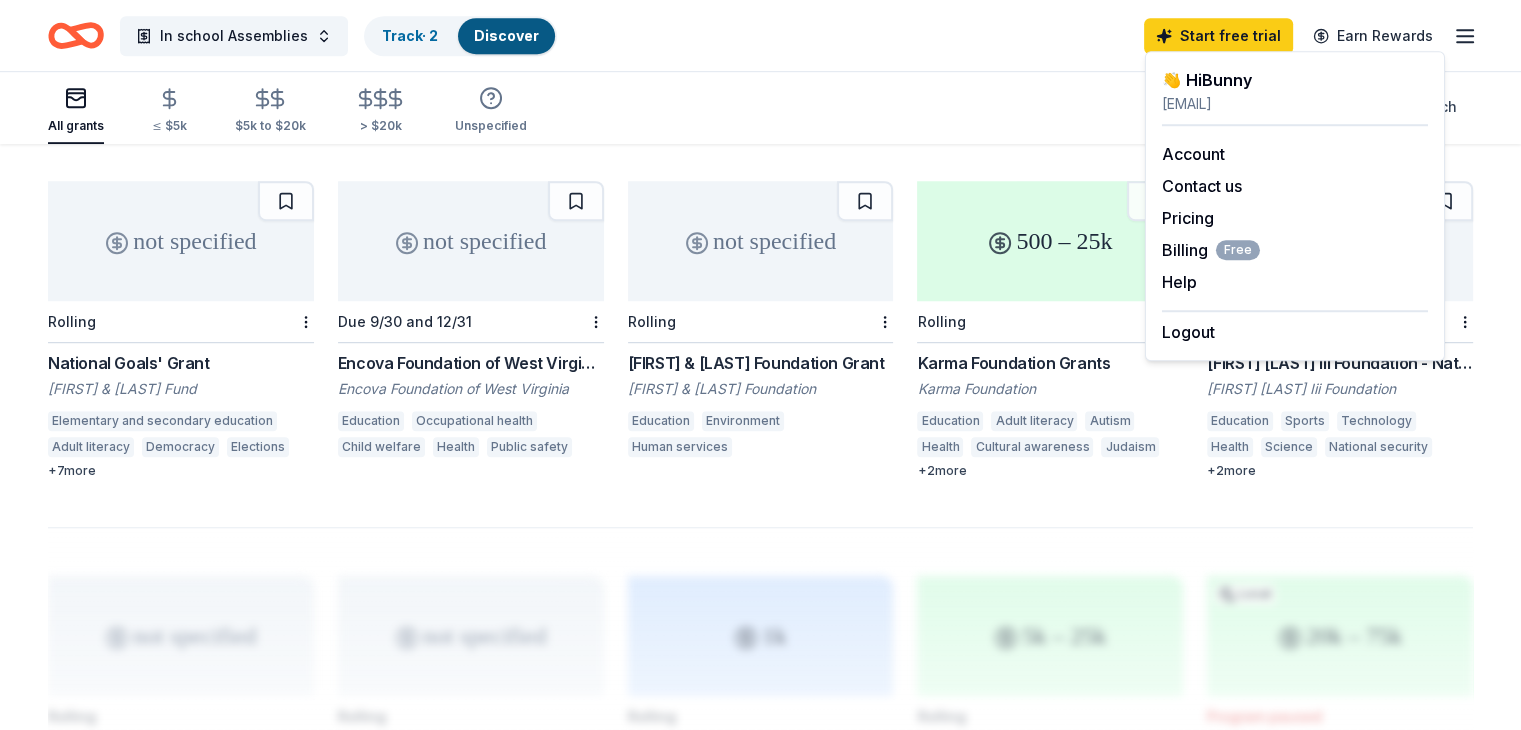 click on "Account Contact us Pricing Billing Free Help Earn rewards" at bounding box center (1295, 218) 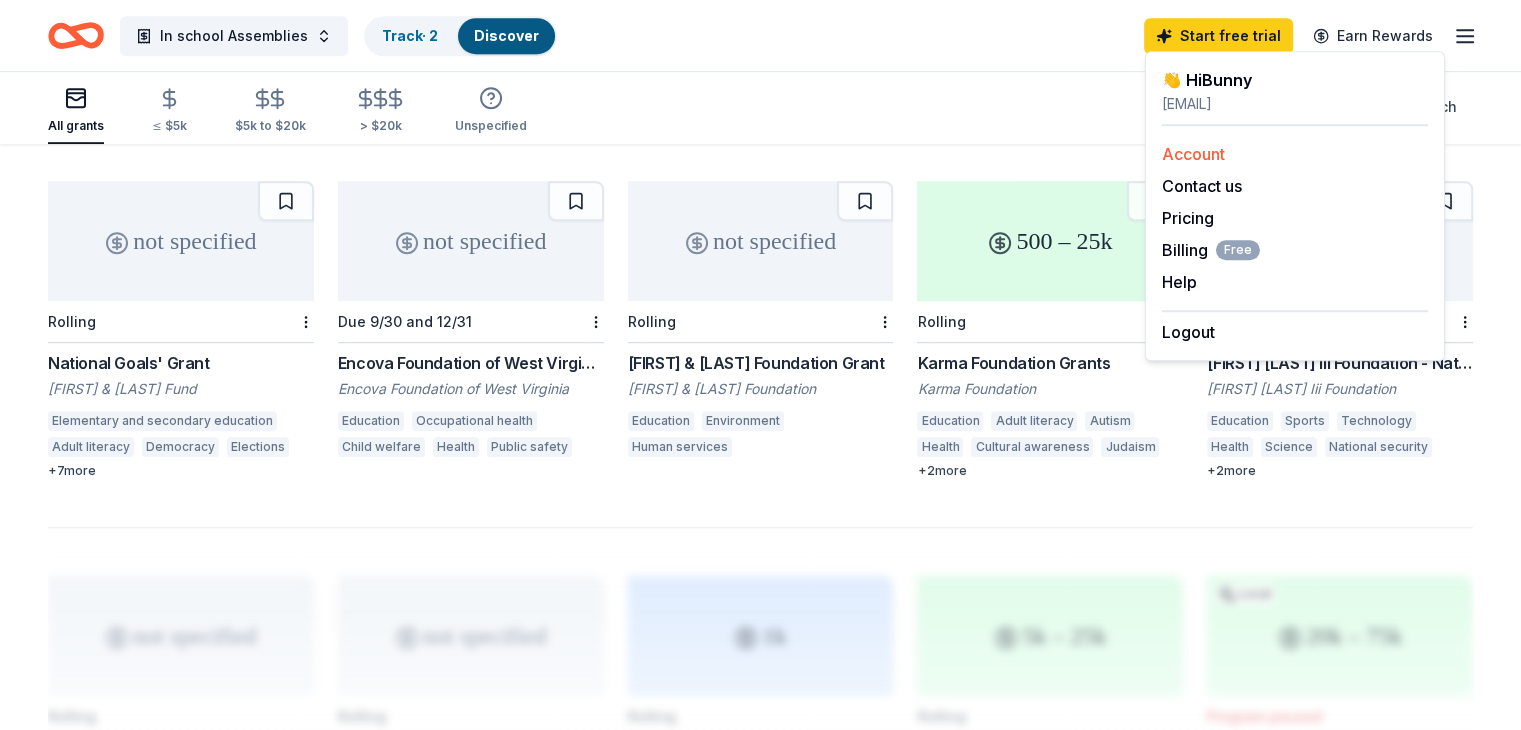 click on "Account" at bounding box center (1193, 154) 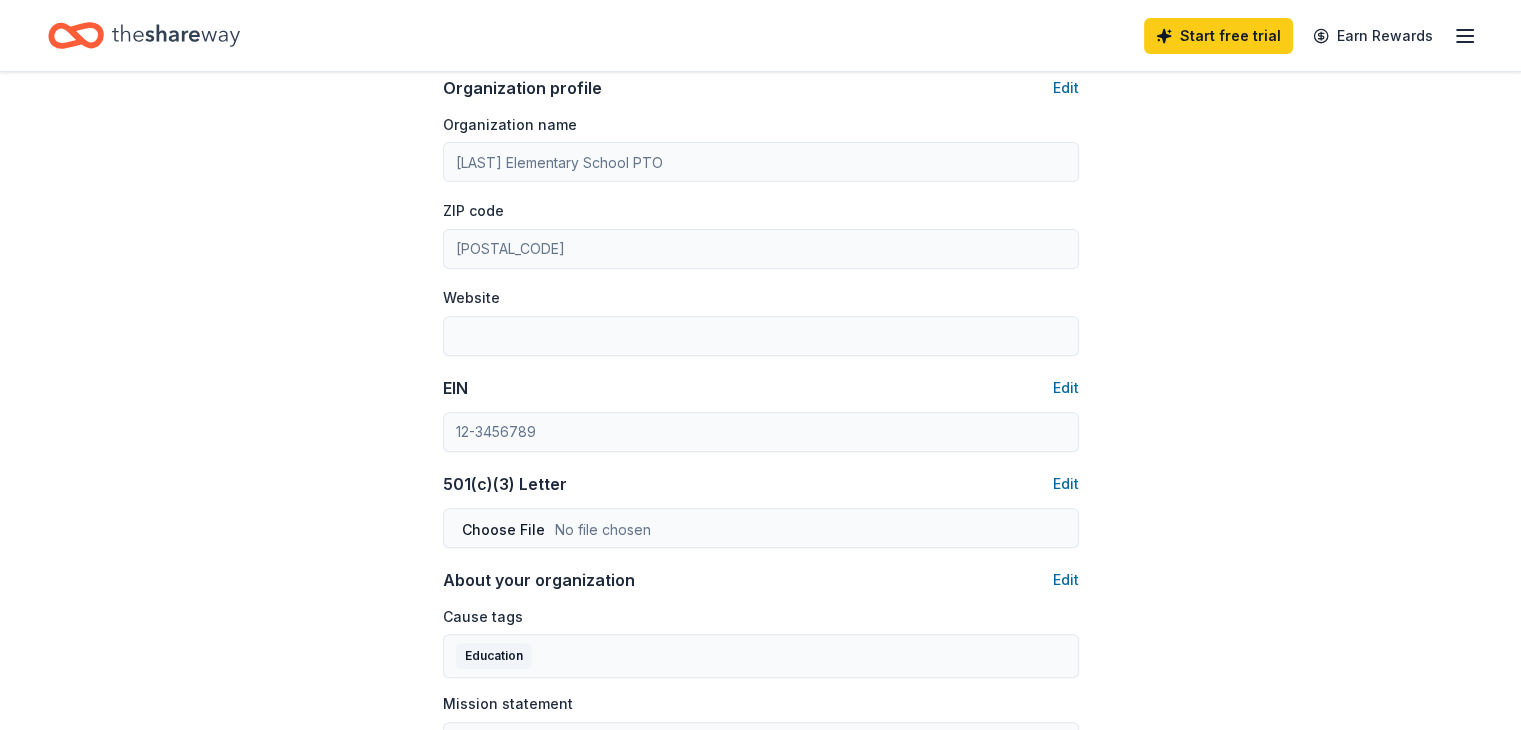 scroll, scrollTop: 700, scrollLeft: 0, axis: vertical 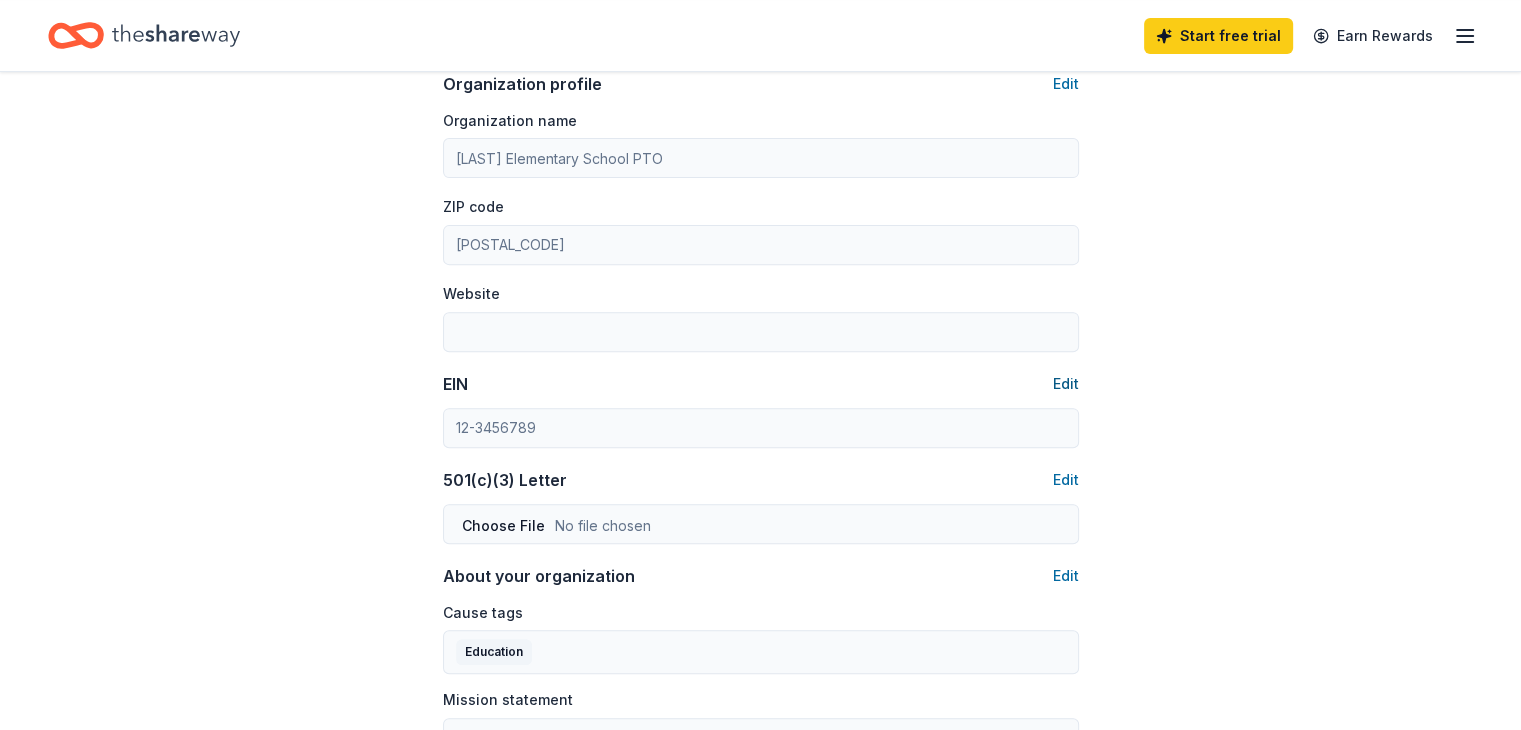 click on "Edit" at bounding box center [1066, 384] 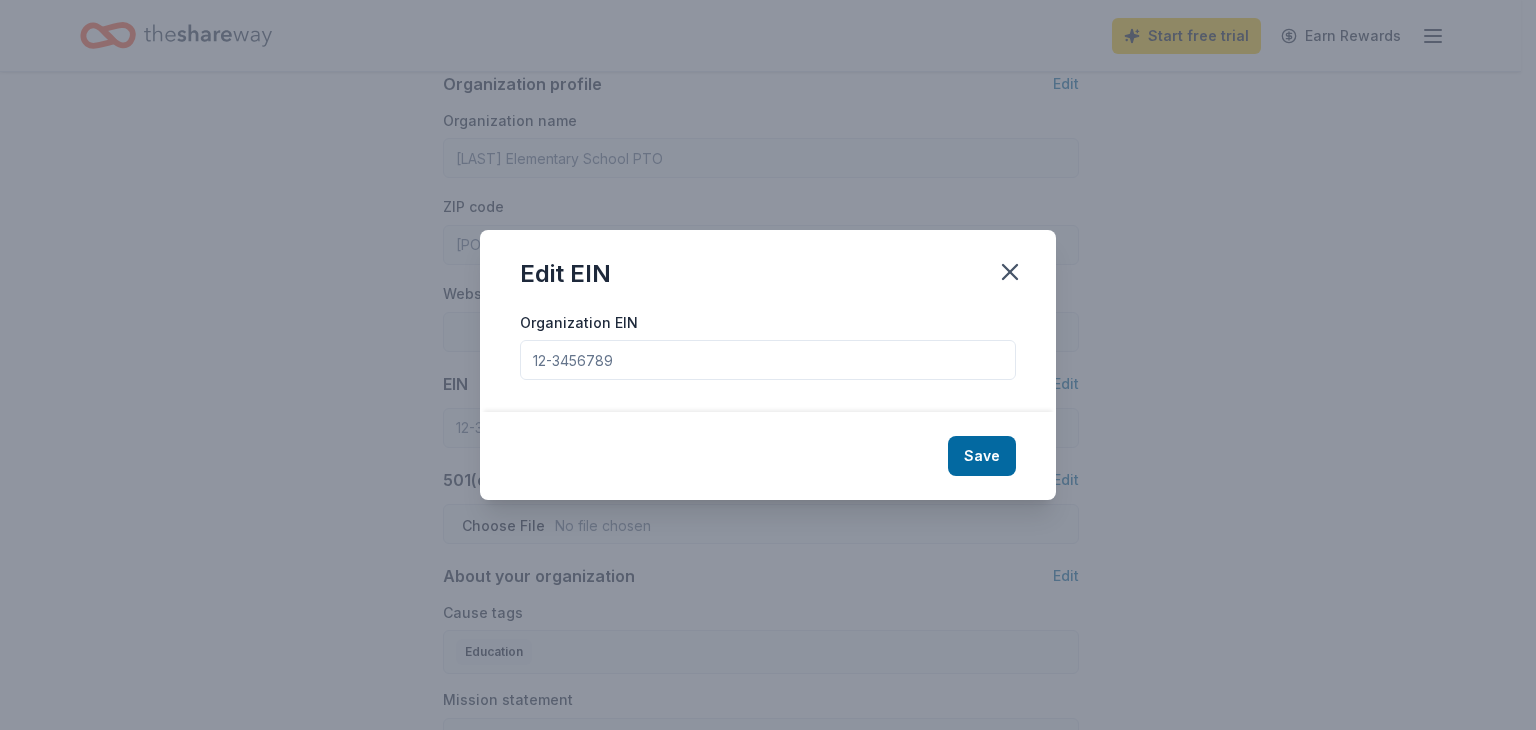 drag, startPoint x: 605, startPoint y: 361, endPoint x: 469, endPoint y: 356, distance: 136.09187 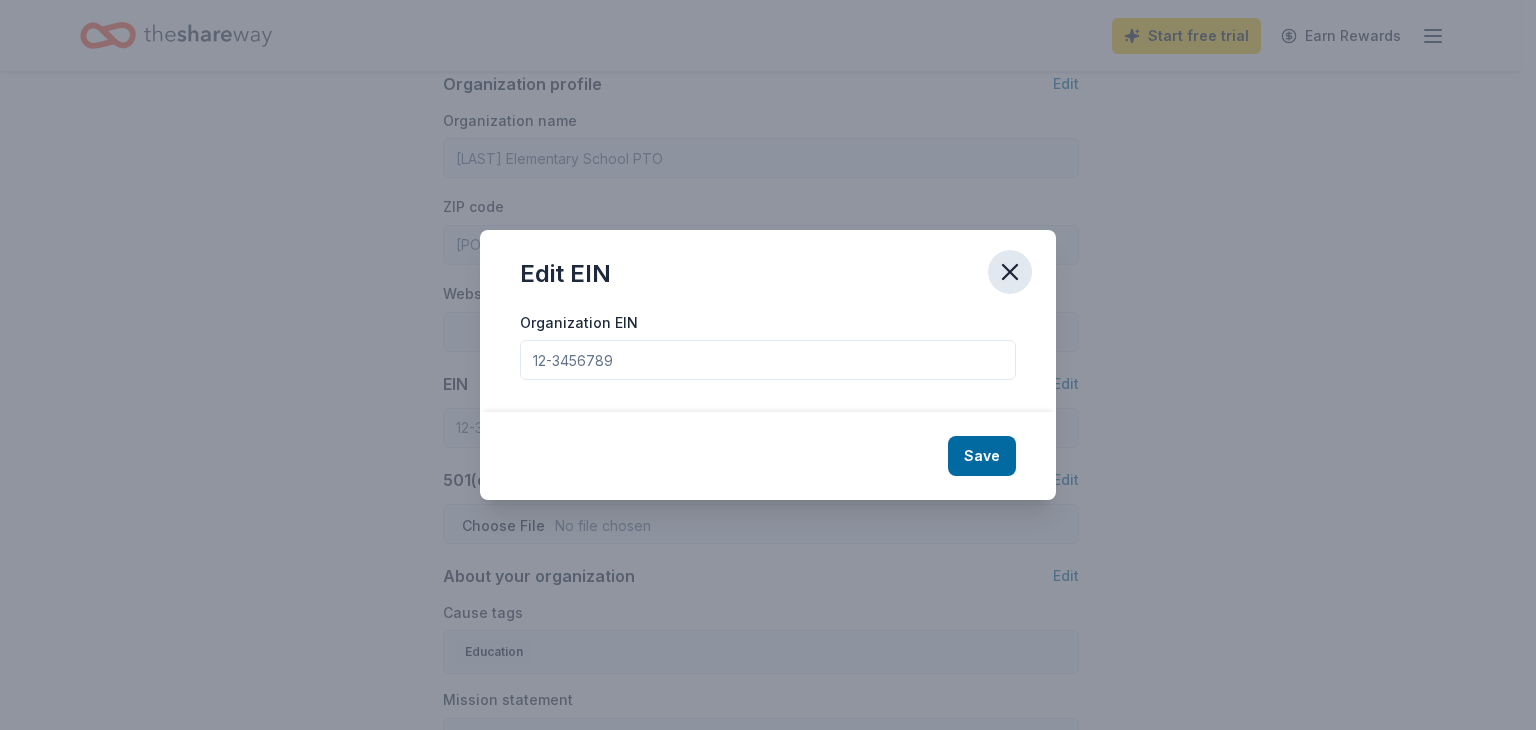 click 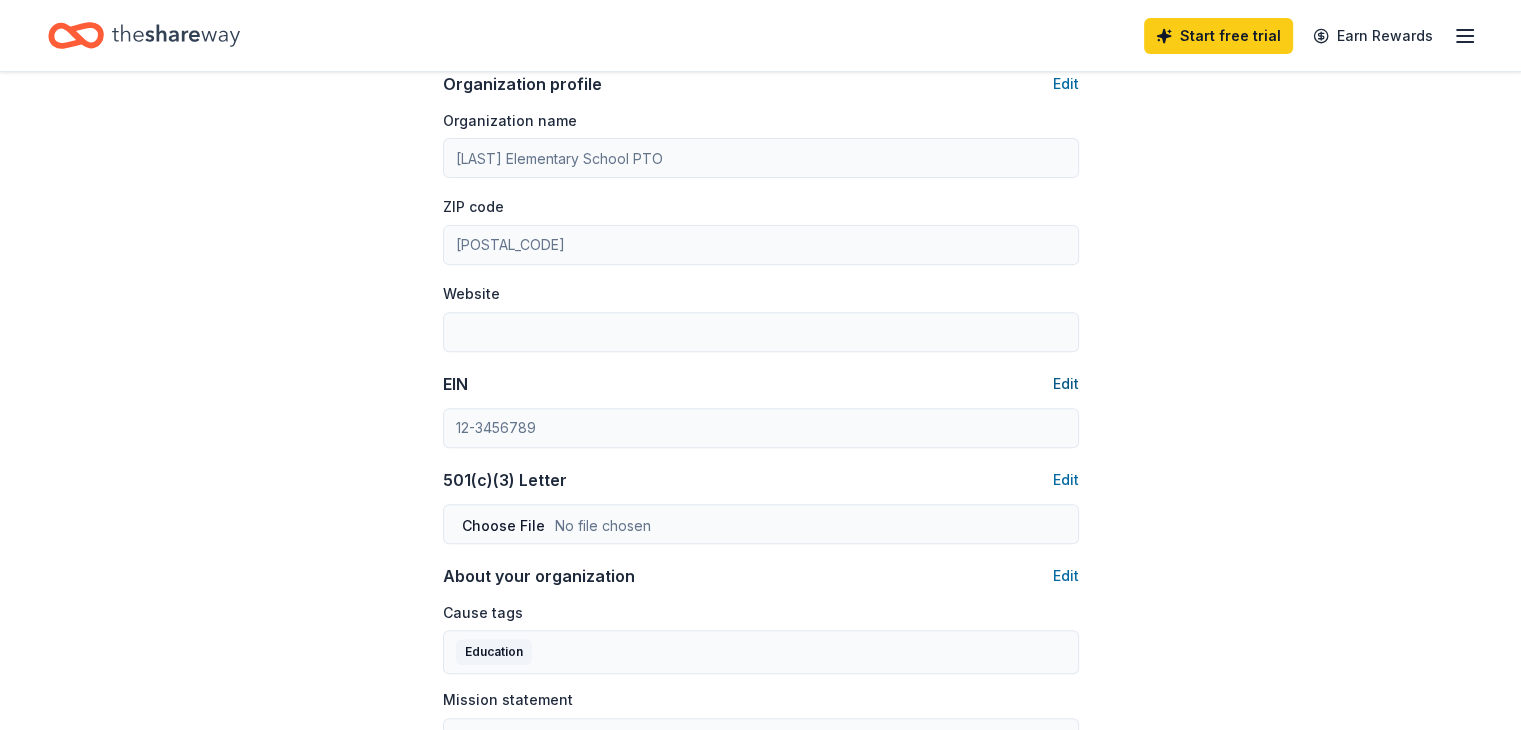 click on "Edit" at bounding box center (1066, 384) 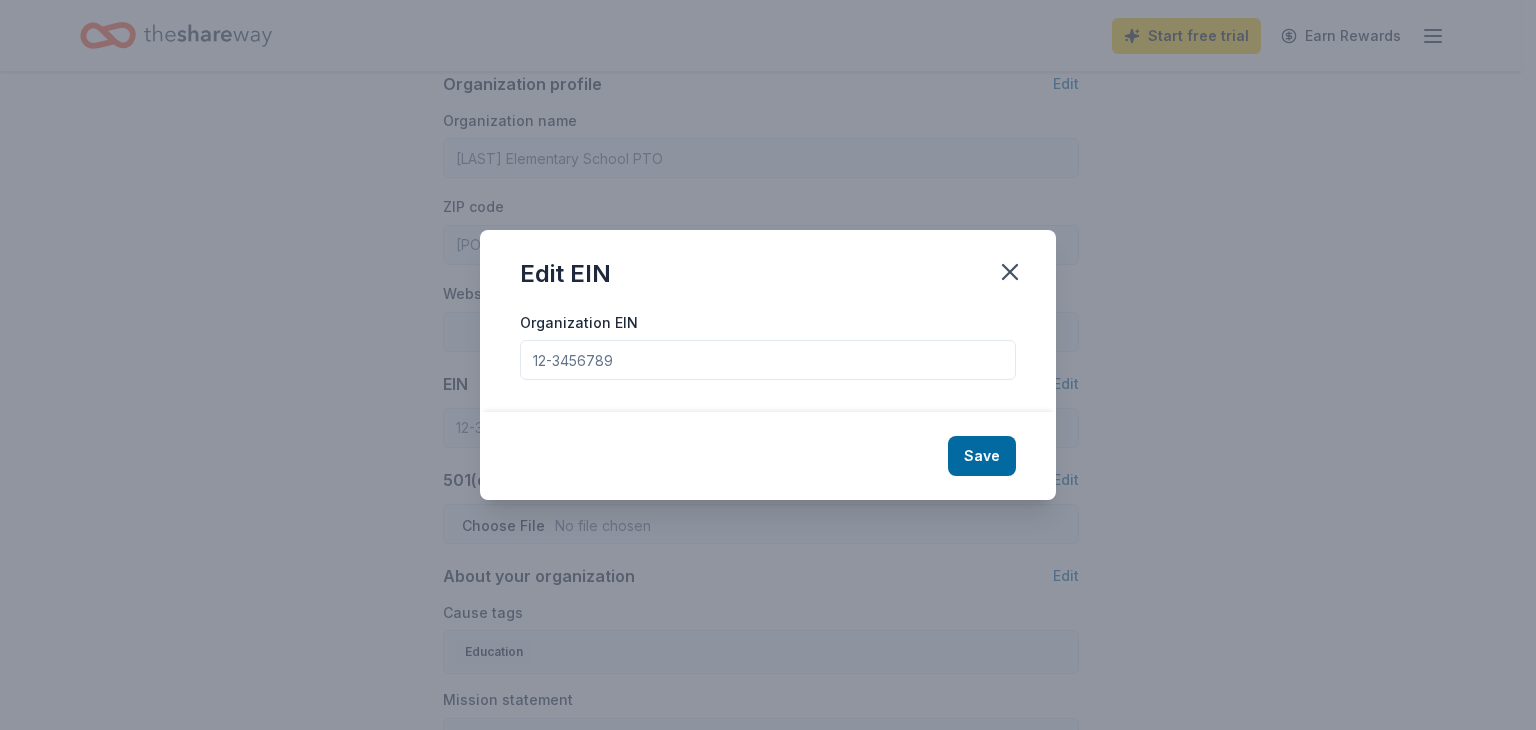 click on "Organization EIN" at bounding box center (768, 360) 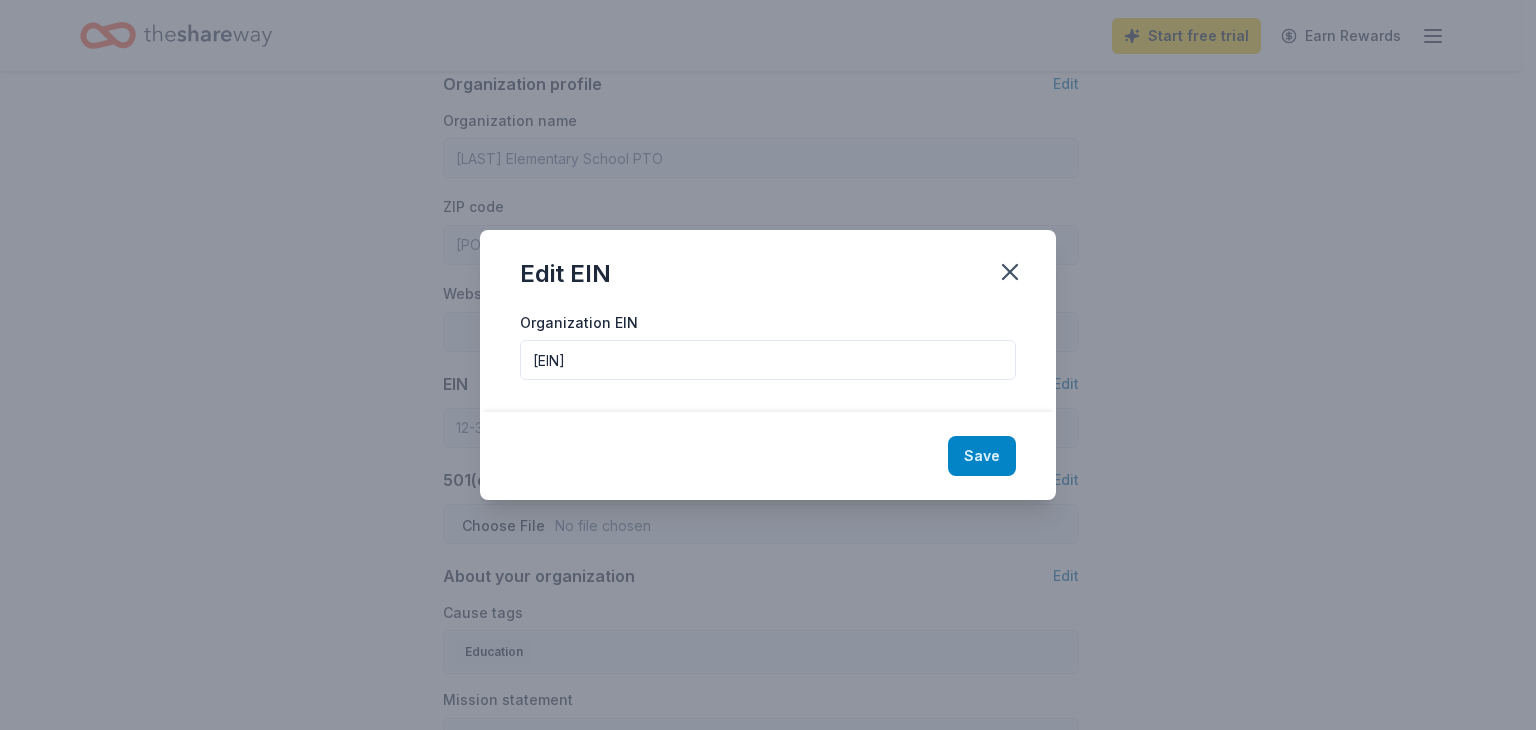 type on "82-2947224" 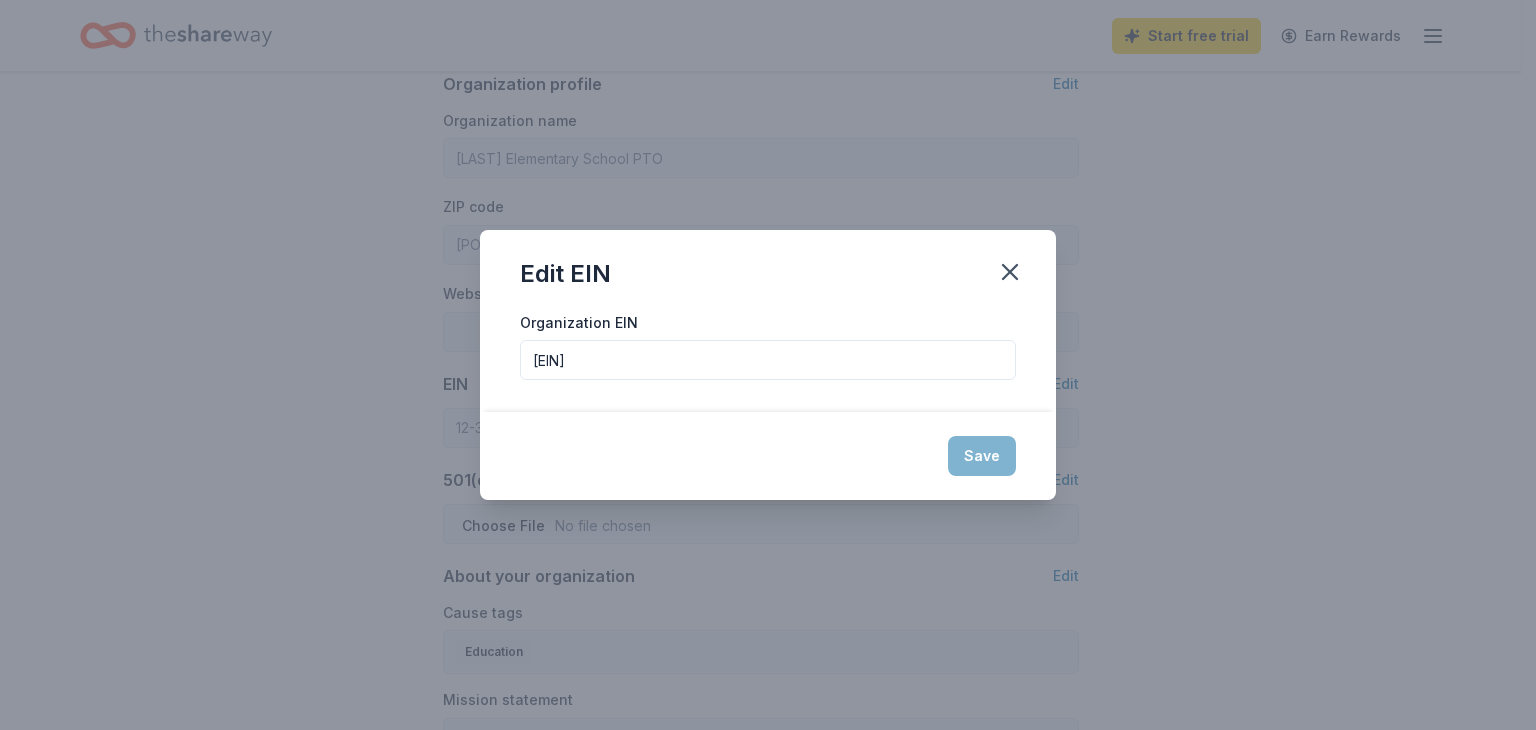 type on "82-2947224" 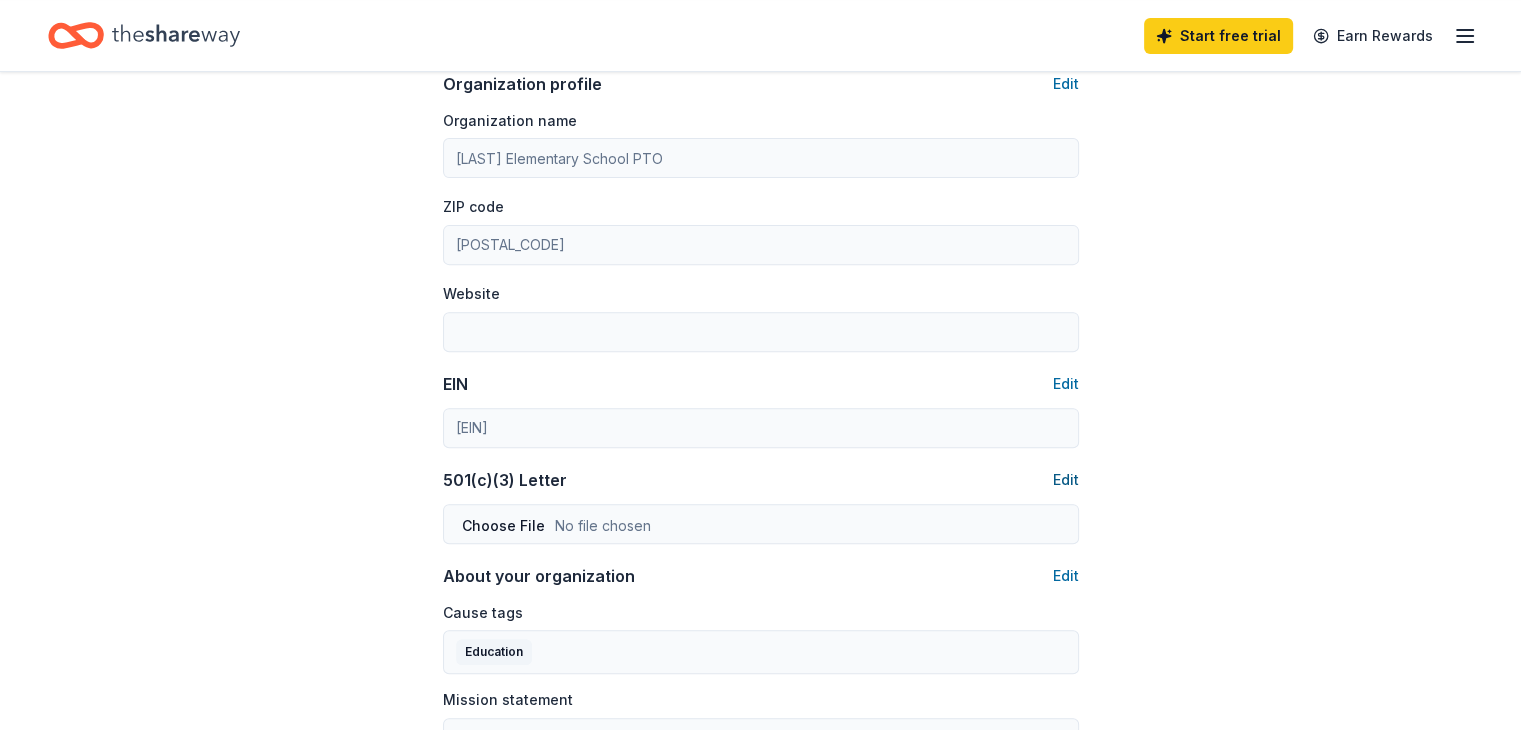 click on "Edit" at bounding box center (1066, 480) 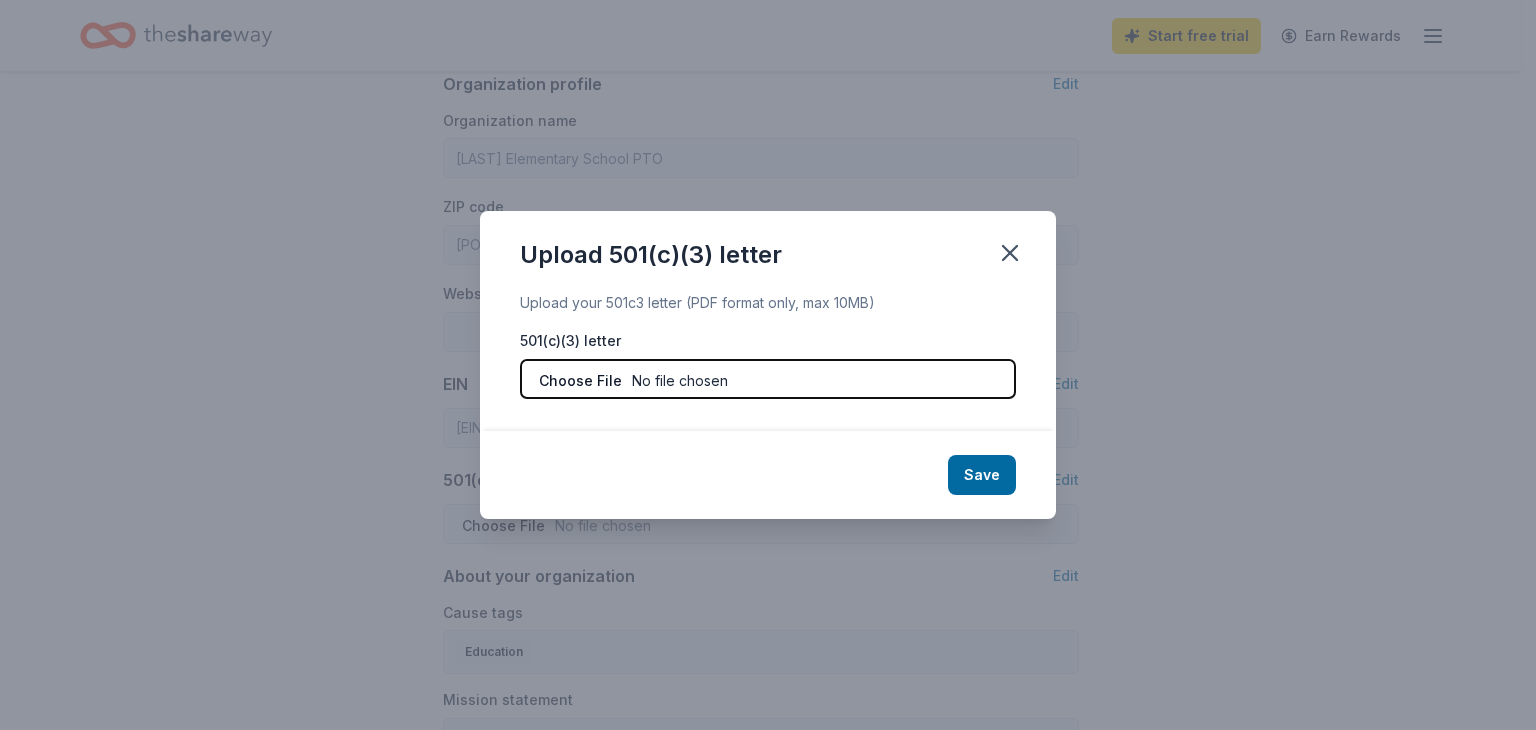 click at bounding box center (768, 379) 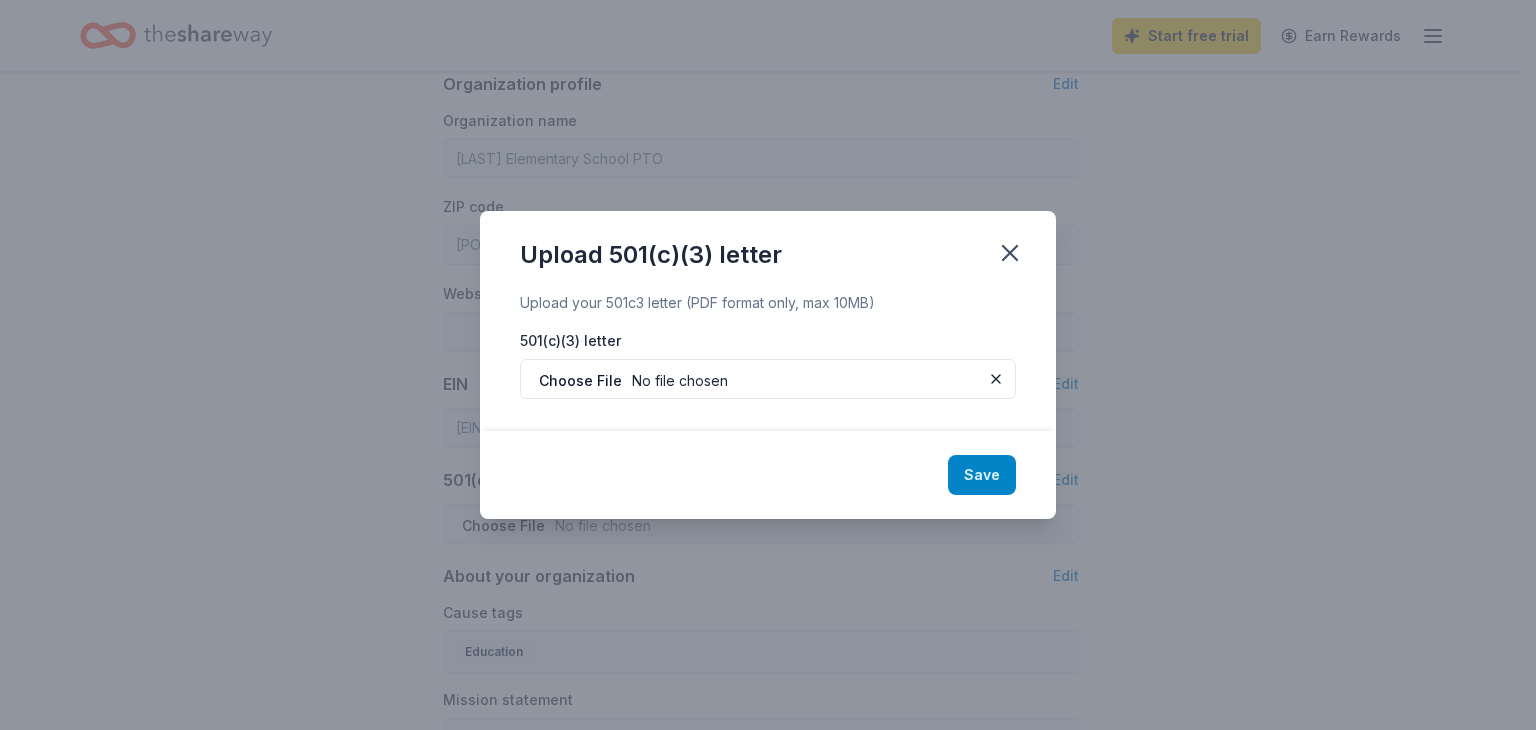 click on "Save" at bounding box center [982, 475] 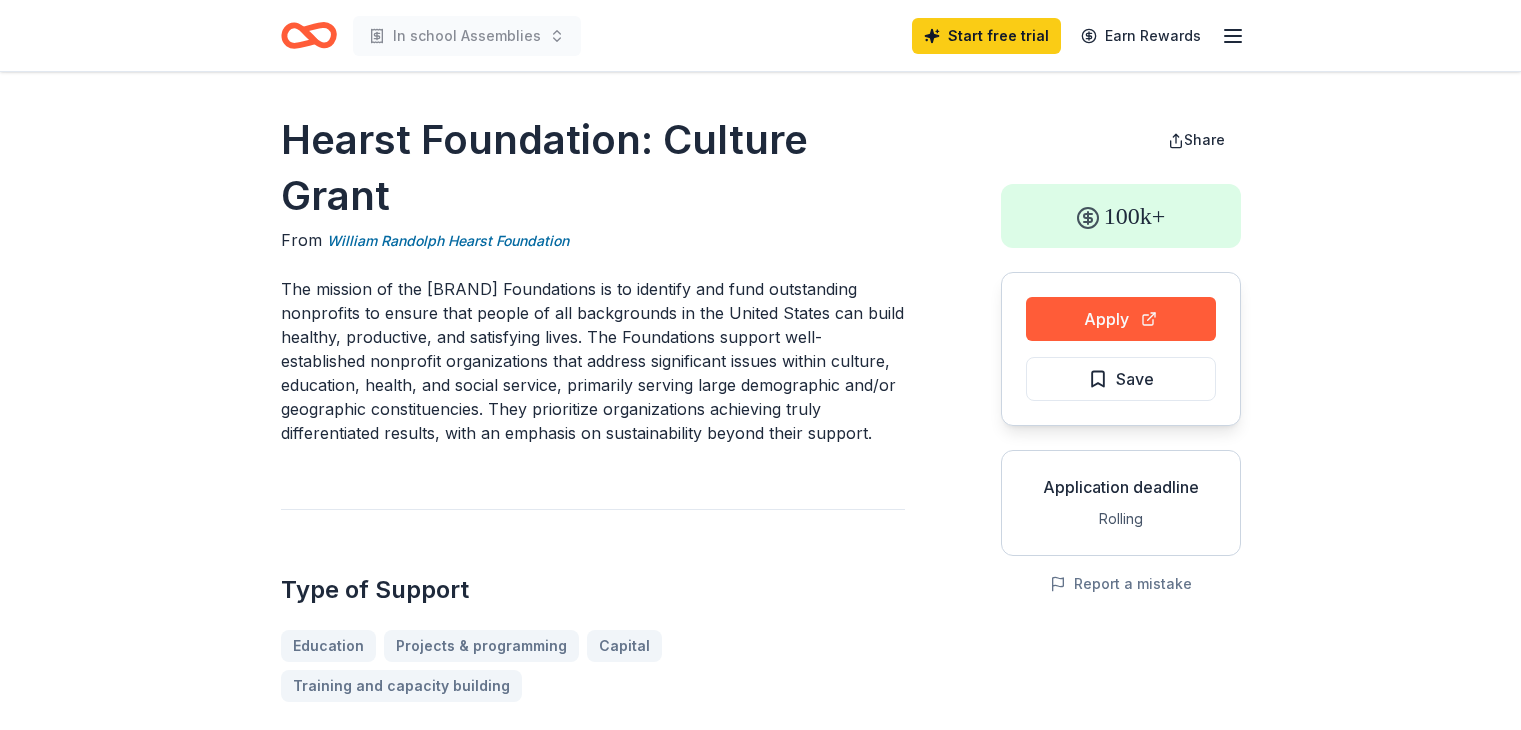 scroll, scrollTop: 0, scrollLeft: 0, axis: both 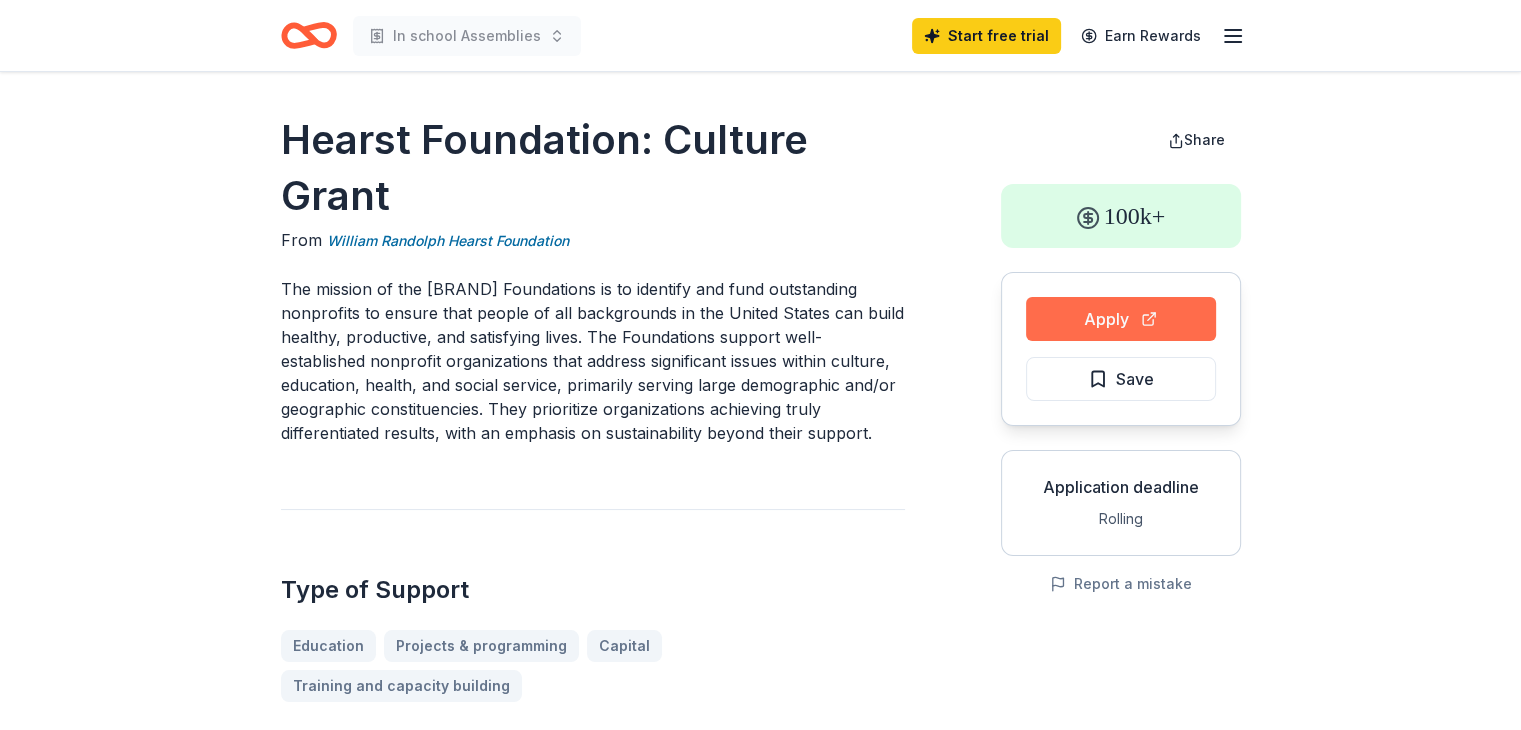click on "Apply" at bounding box center (1121, 319) 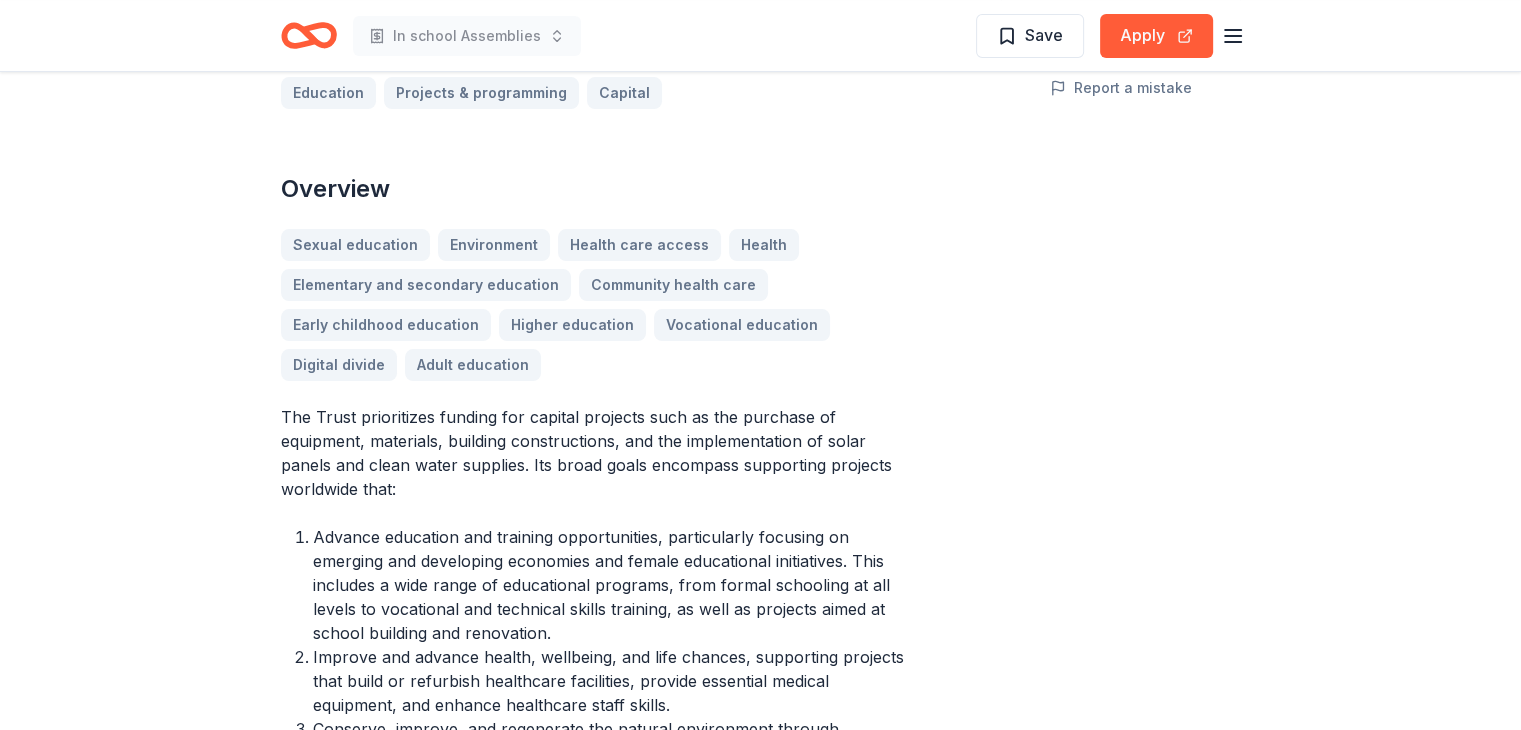 scroll, scrollTop: 0, scrollLeft: 0, axis: both 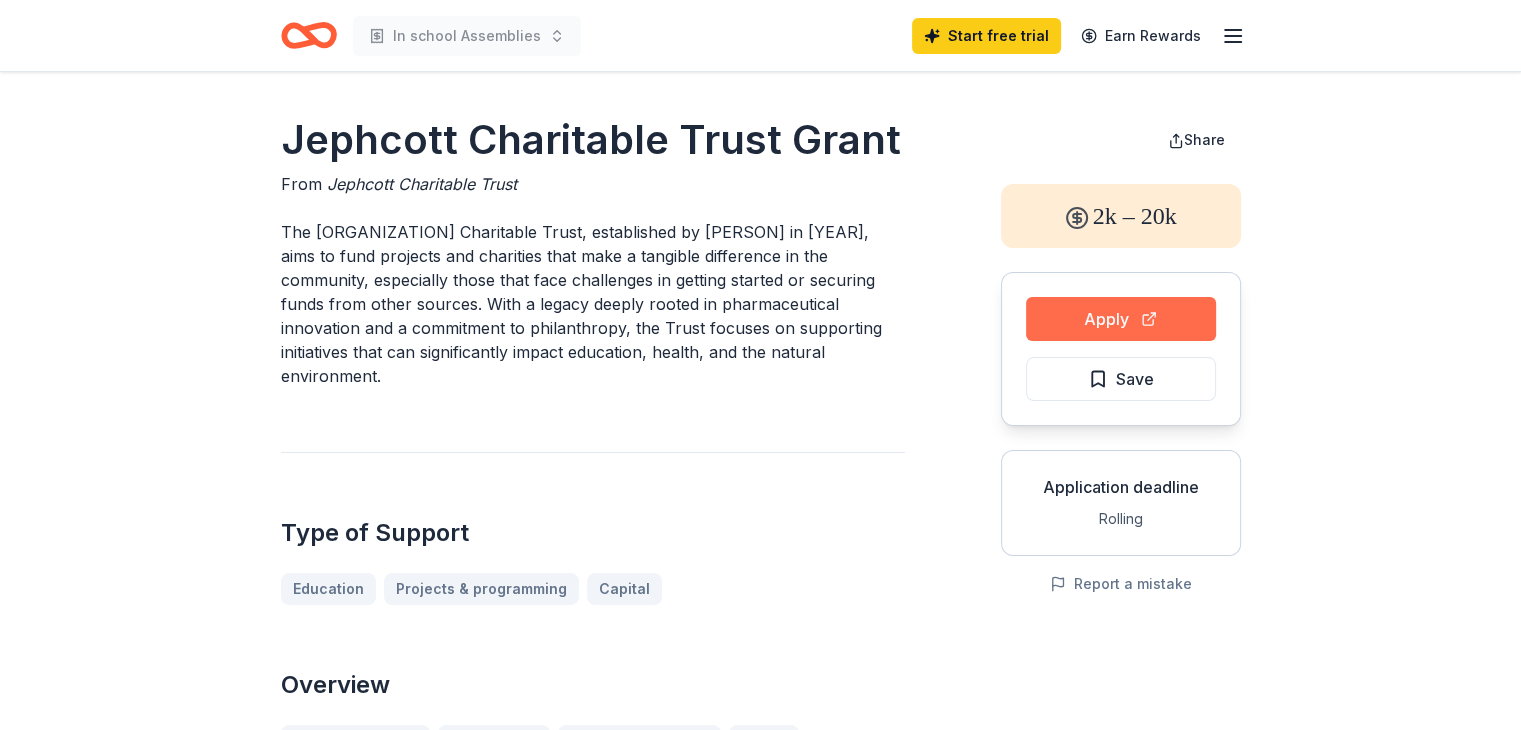 click on "Apply" at bounding box center [1121, 319] 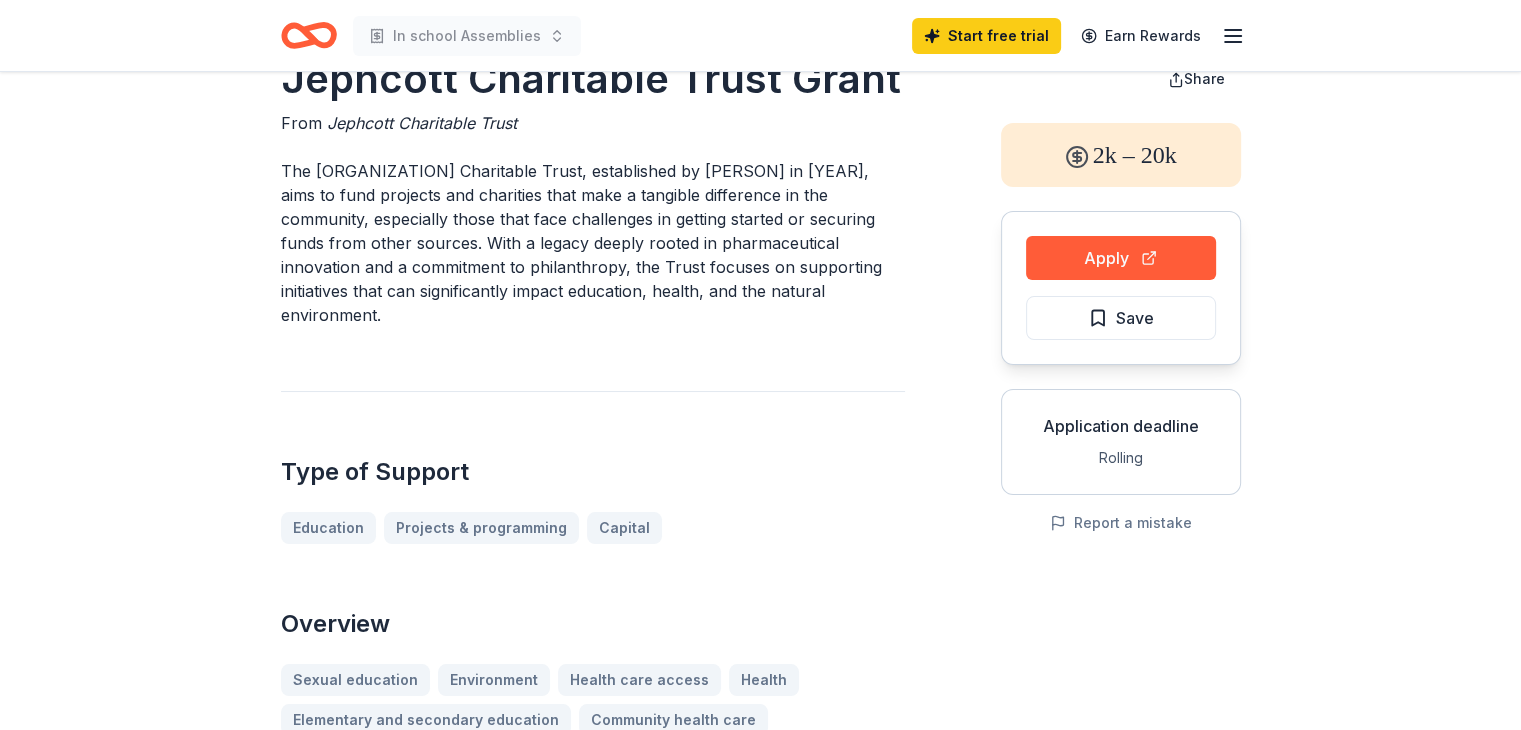scroll, scrollTop: 0, scrollLeft: 0, axis: both 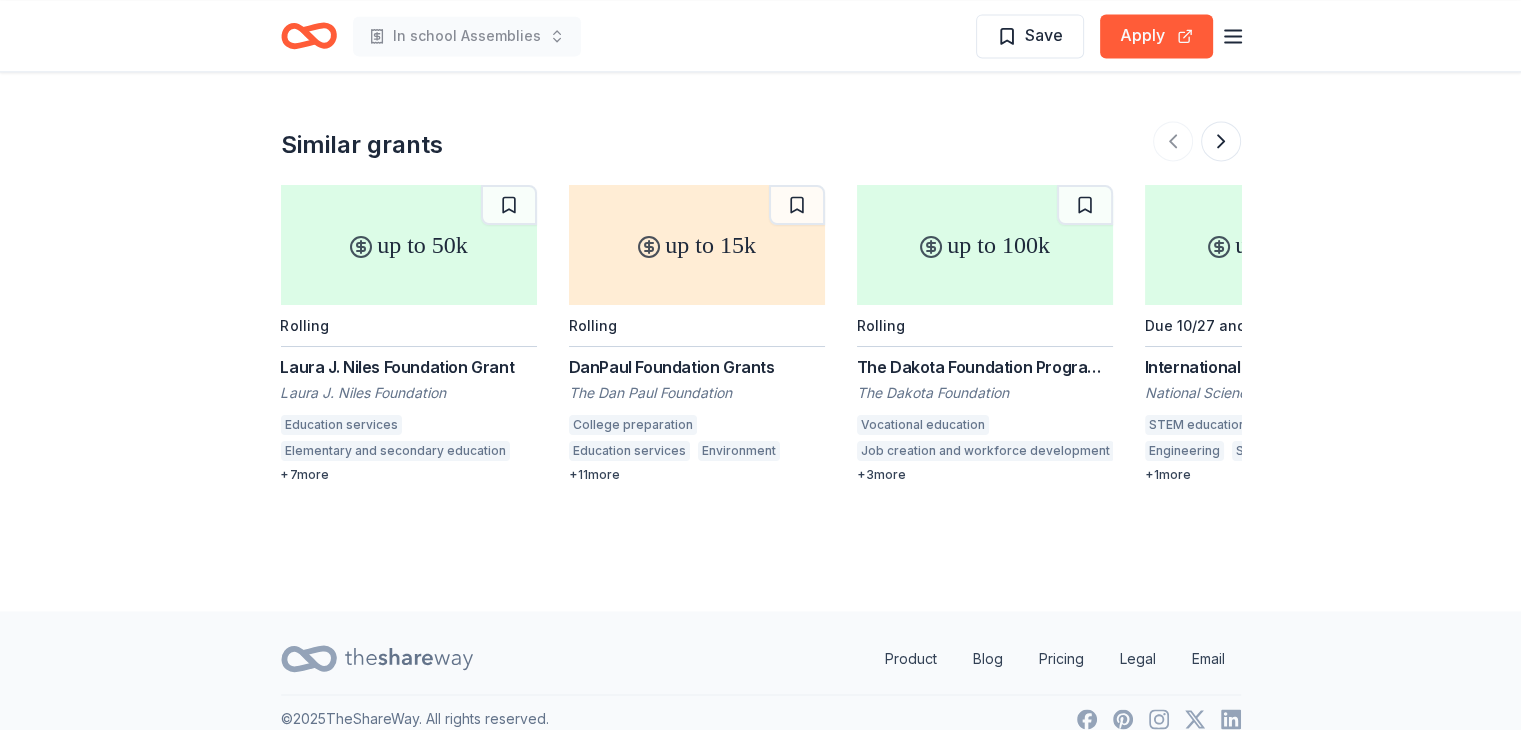 click on "up to 50k" at bounding box center (409, 245) 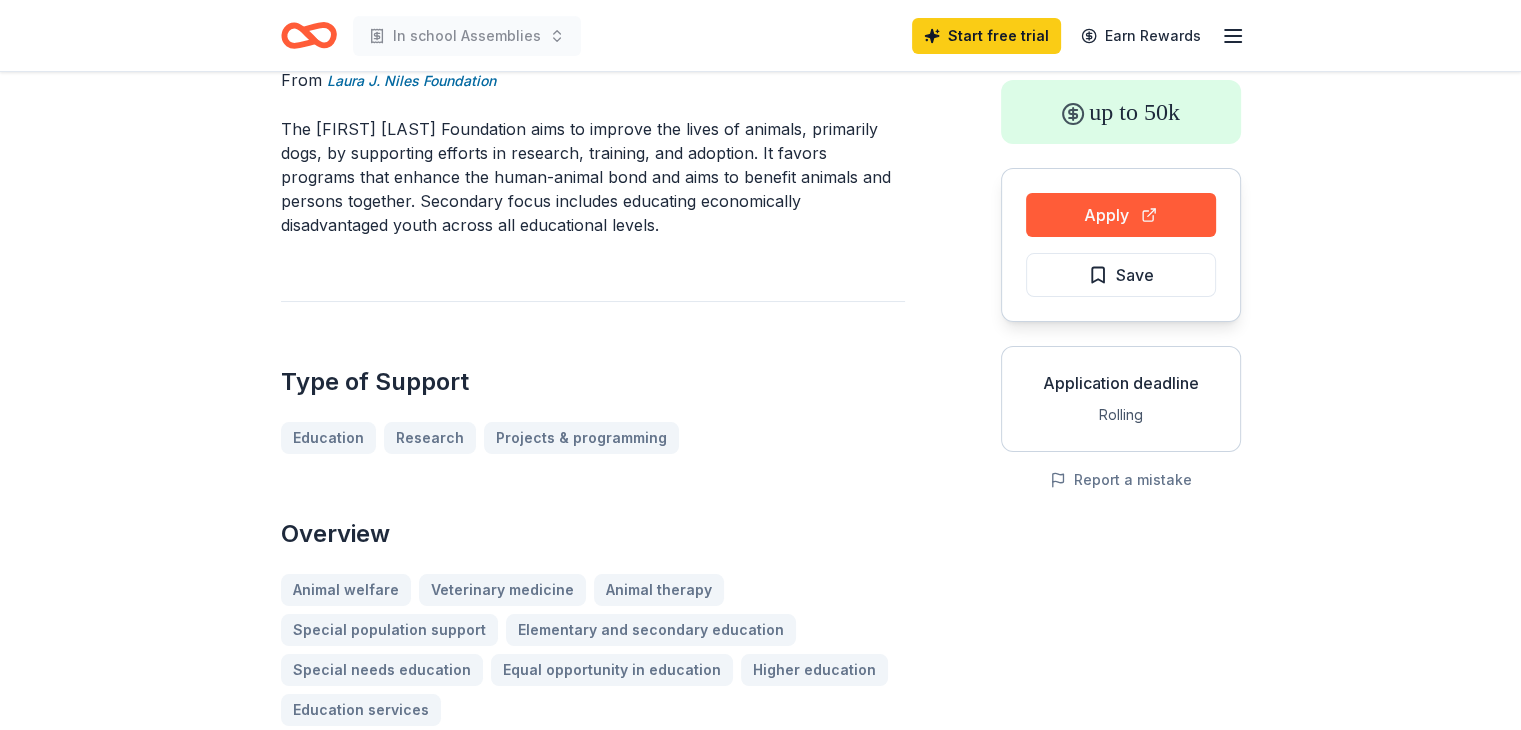 scroll, scrollTop: 0, scrollLeft: 0, axis: both 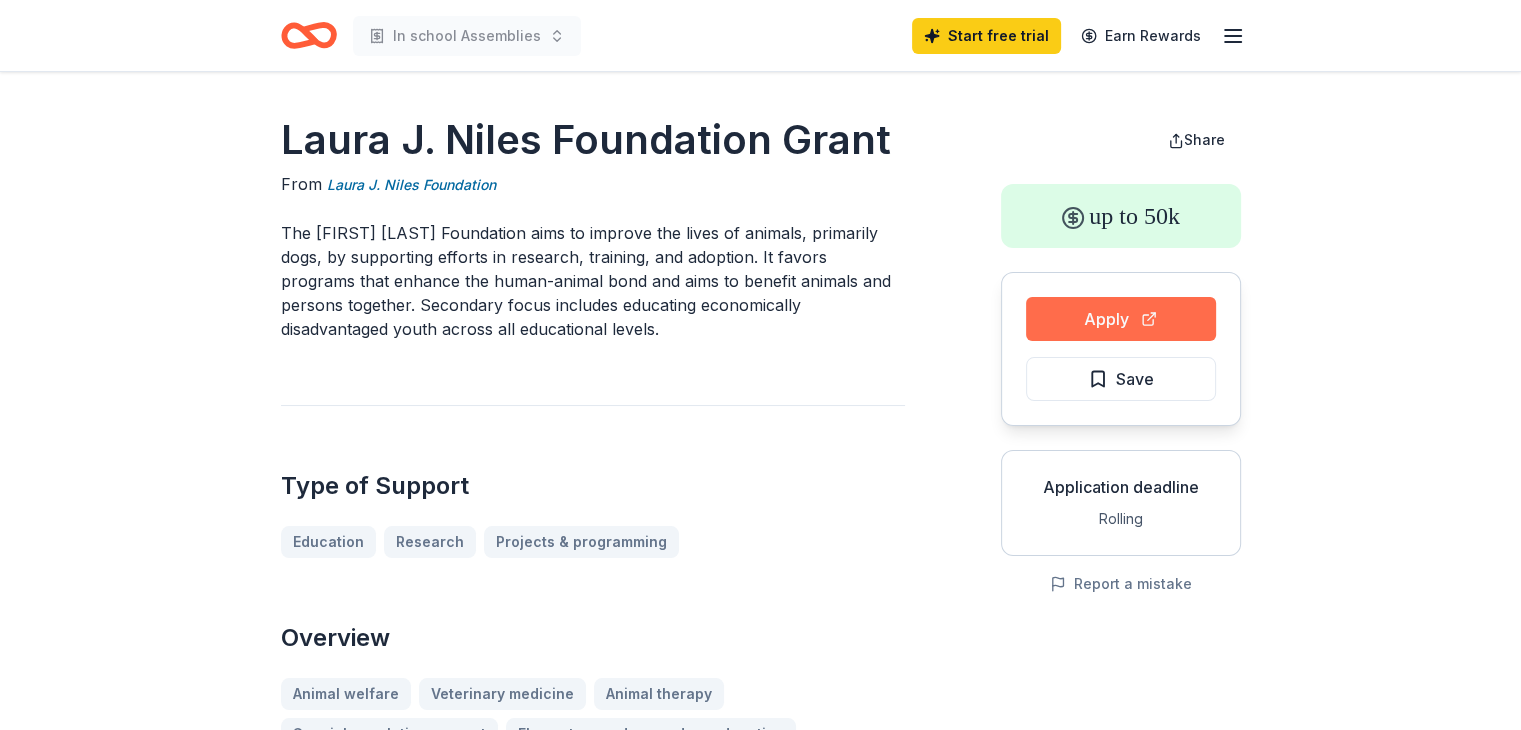 click on "Apply" at bounding box center (1121, 319) 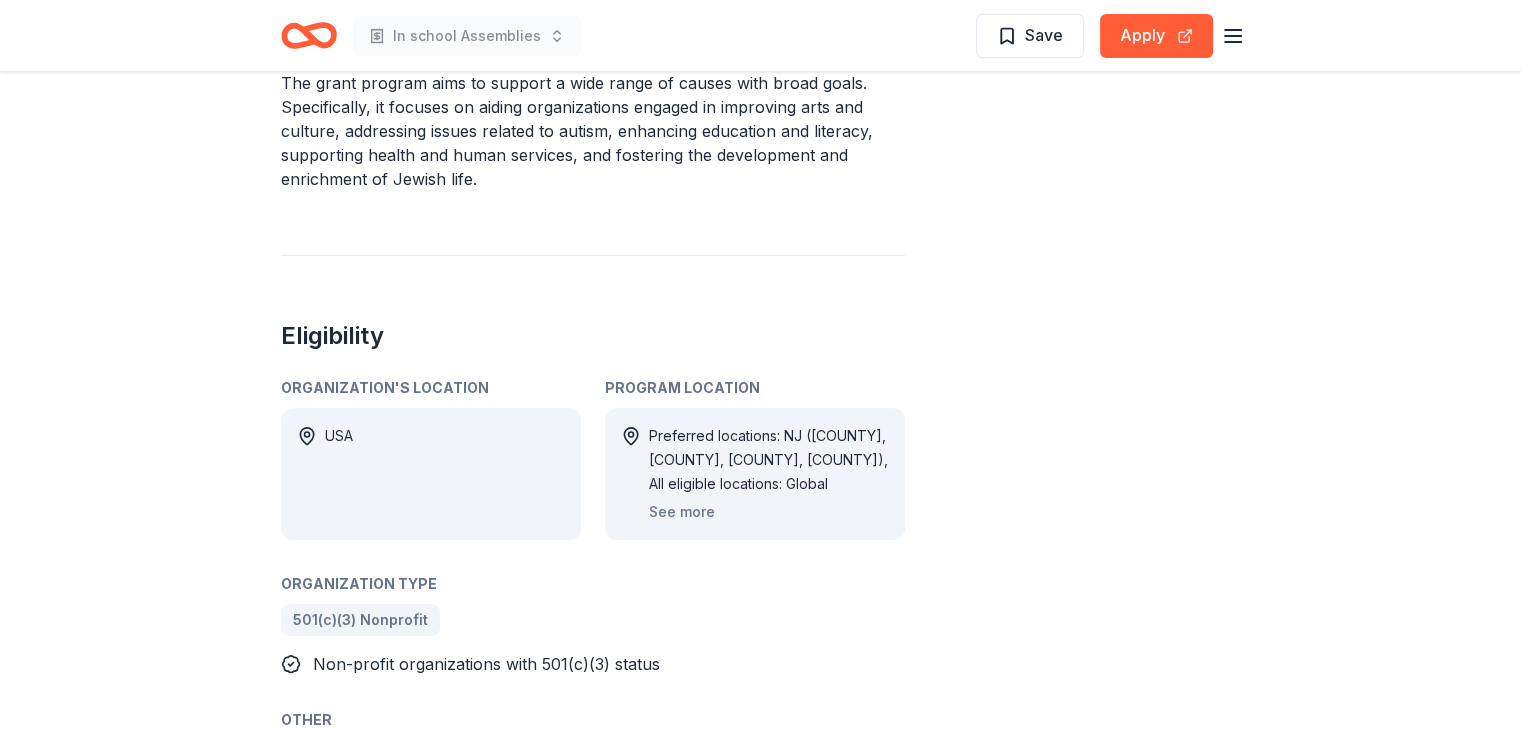scroll, scrollTop: 700, scrollLeft: 0, axis: vertical 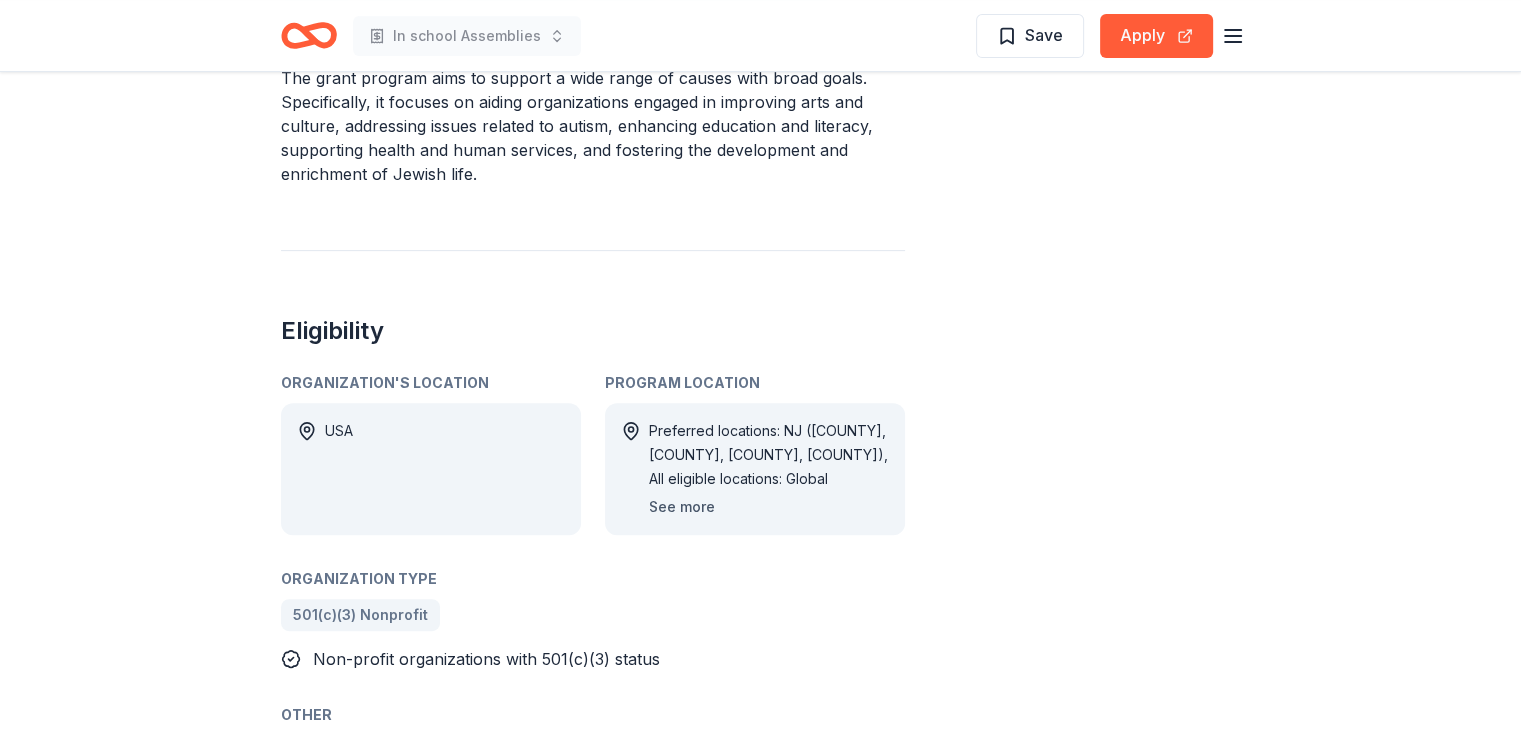 click on "See more" at bounding box center [682, 507] 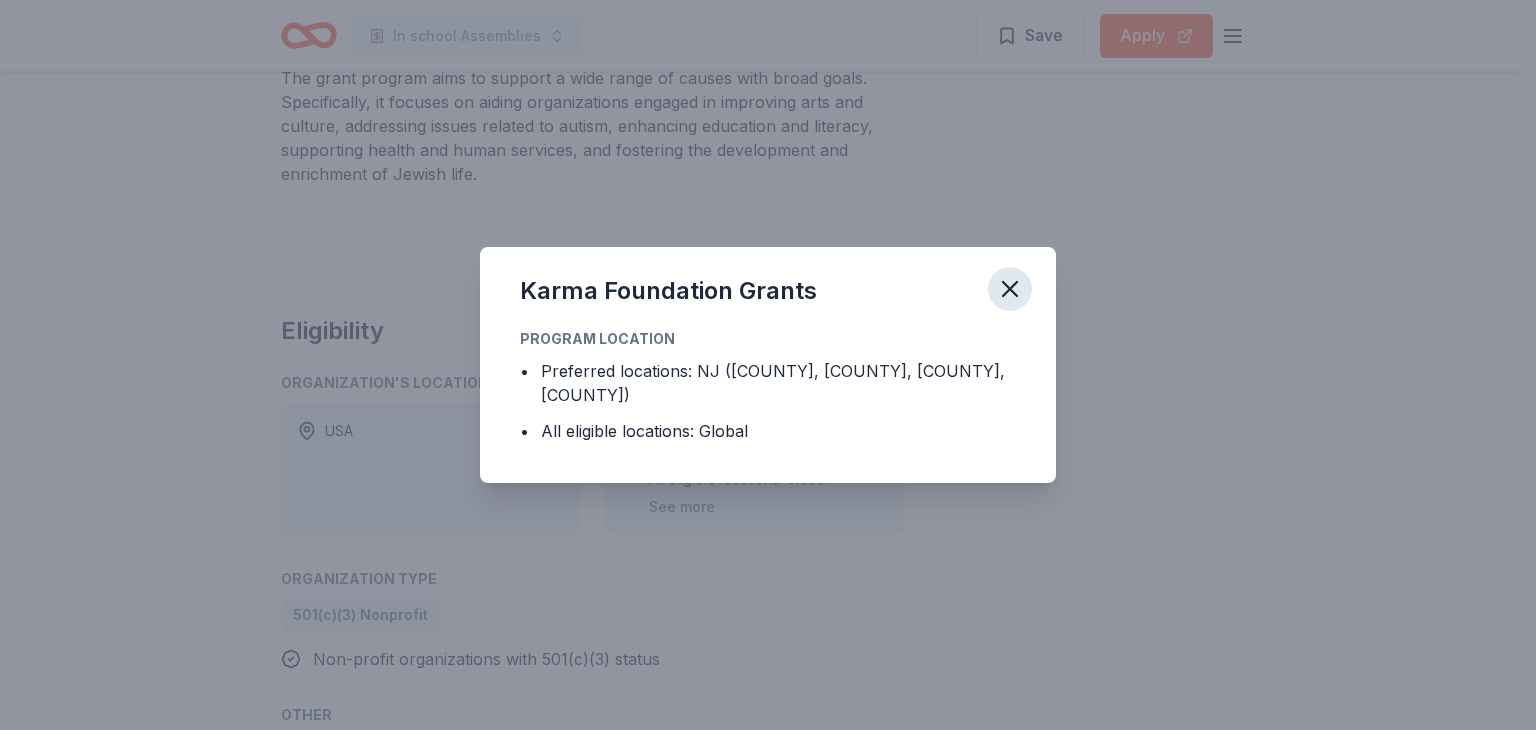 click 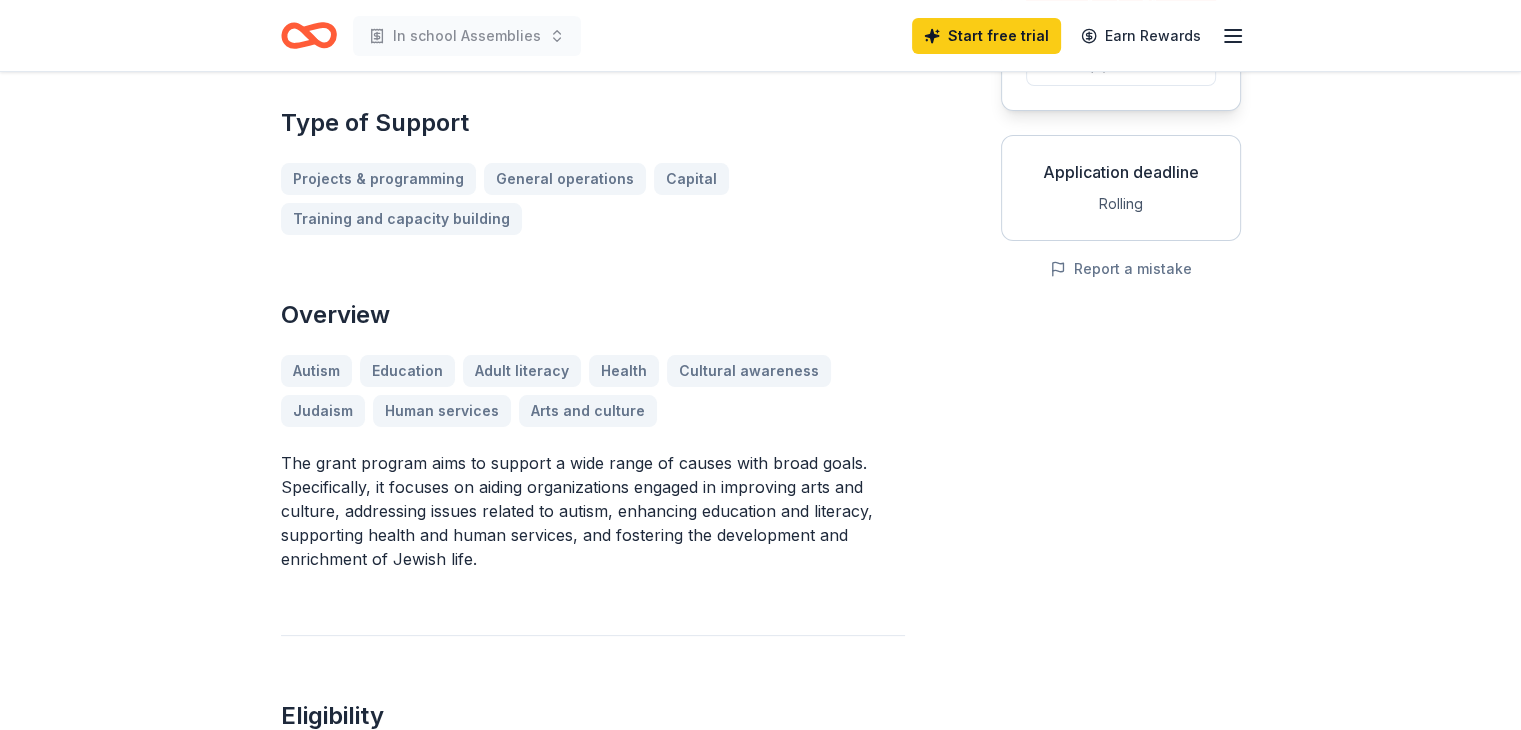 scroll, scrollTop: 0, scrollLeft: 0, axis: both 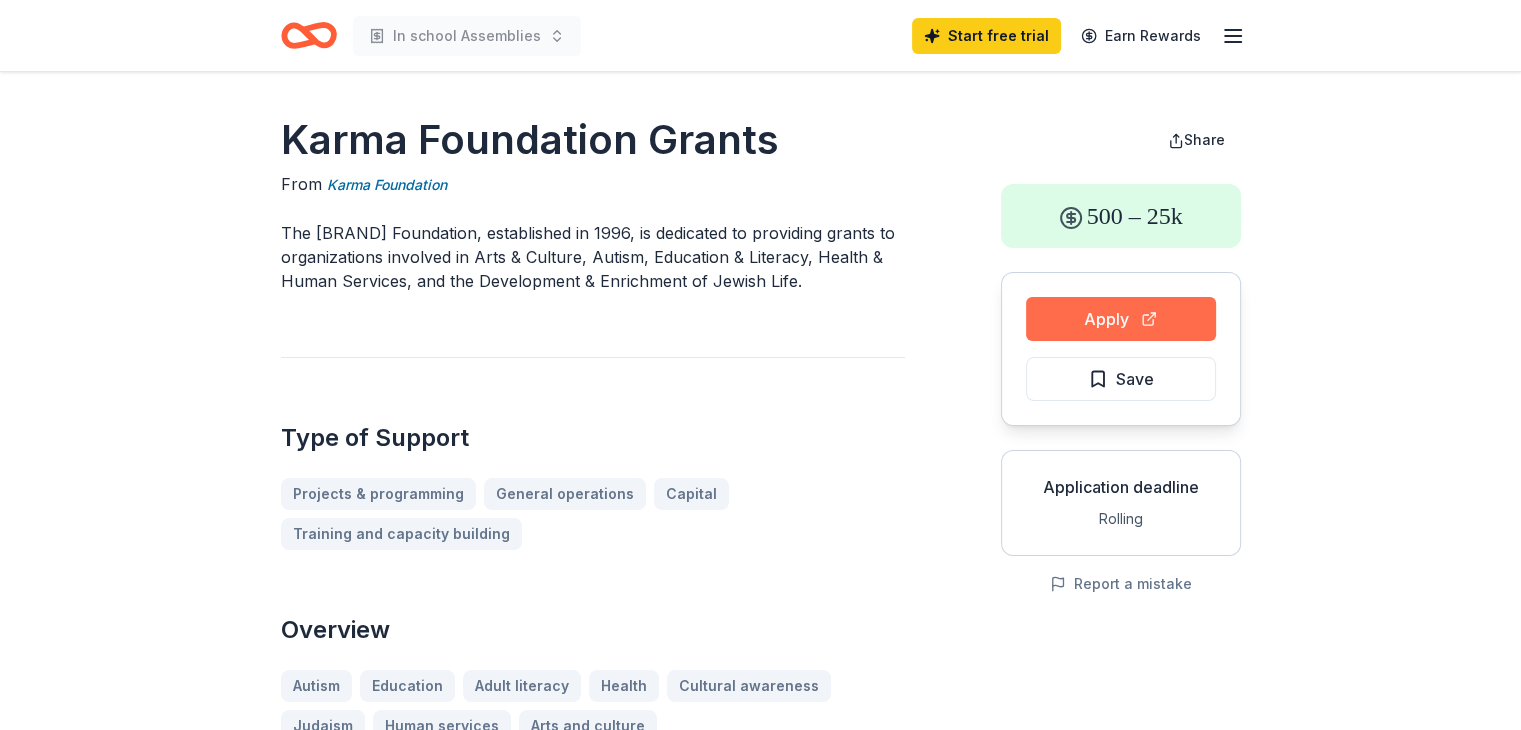 click on "Apply" at bounding box center [1121, 319] 